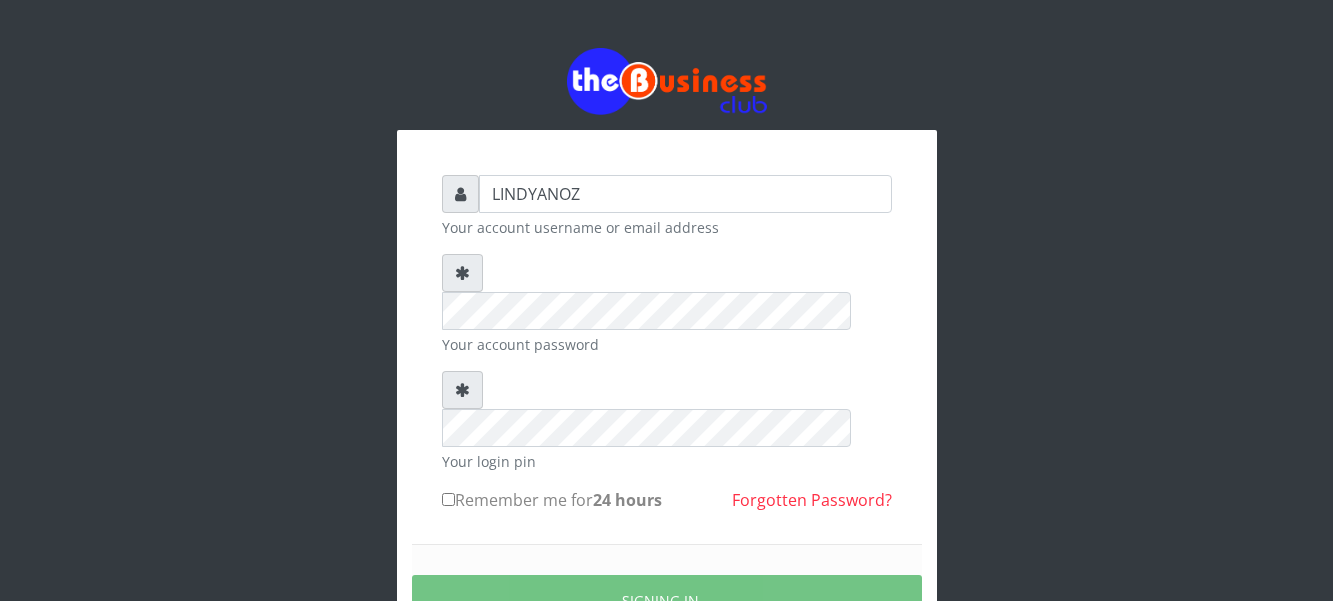 scroll, scrollTop: 0, scrollLeft: 0, axis: both 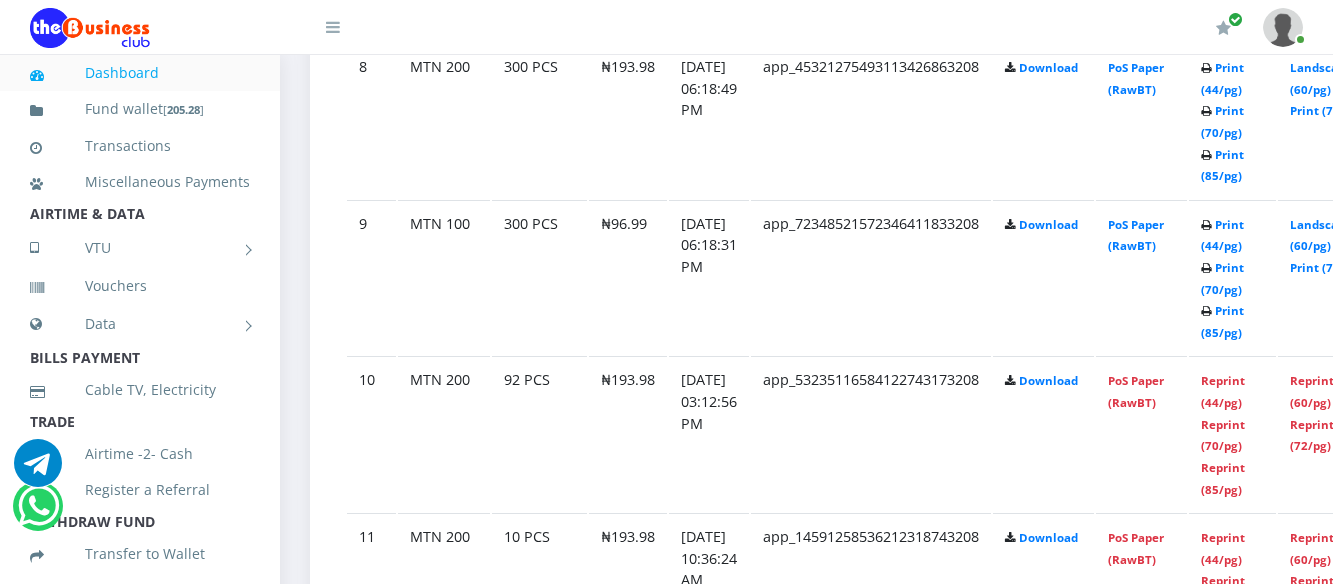 click on "app_45321275493113426863208" at bounding box center [871, -820] 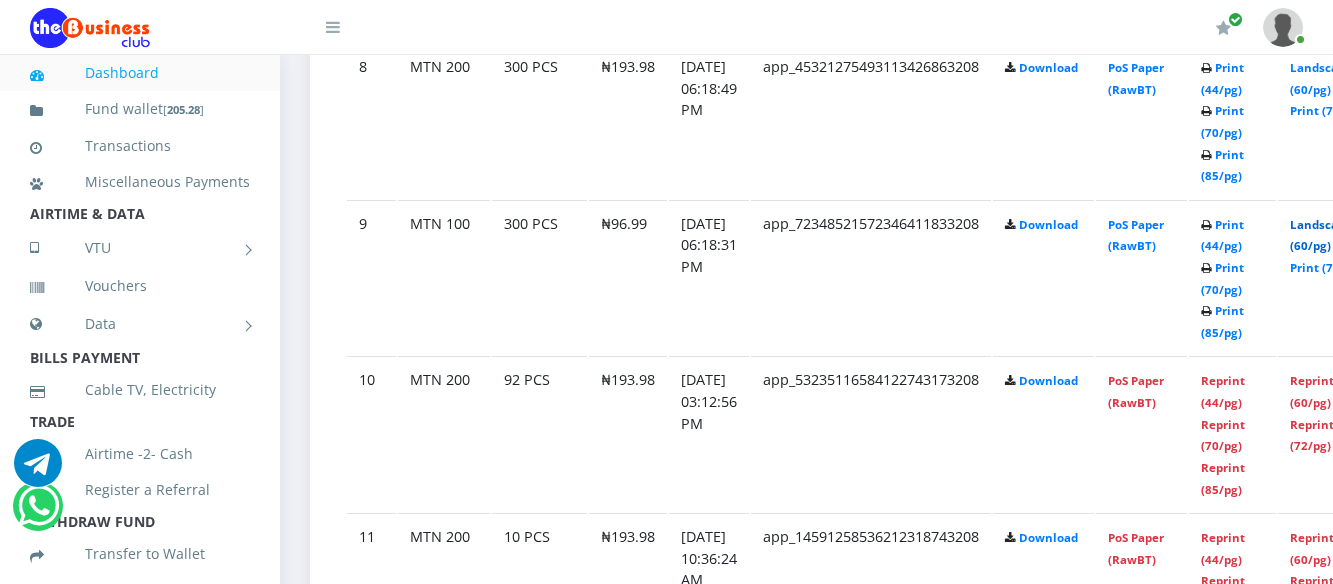 click on "Landscape (60/pg)" at bounding box center (1321, 235) 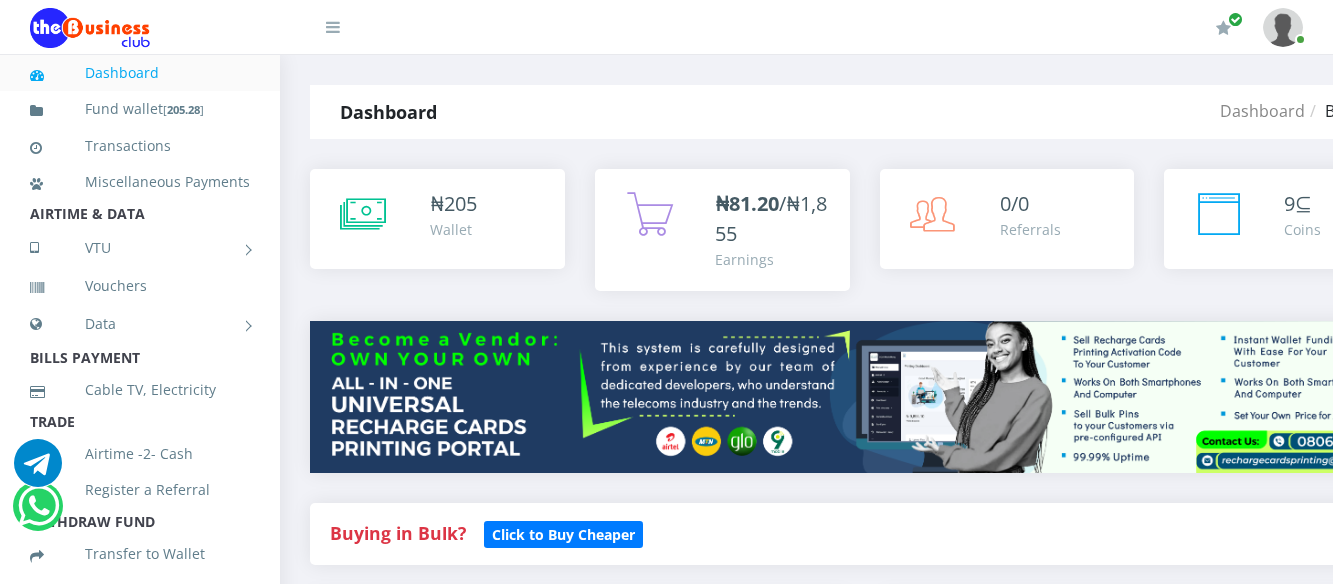 scroll, scrollTop: 2317, scrollLeft: 0, axis: vertical 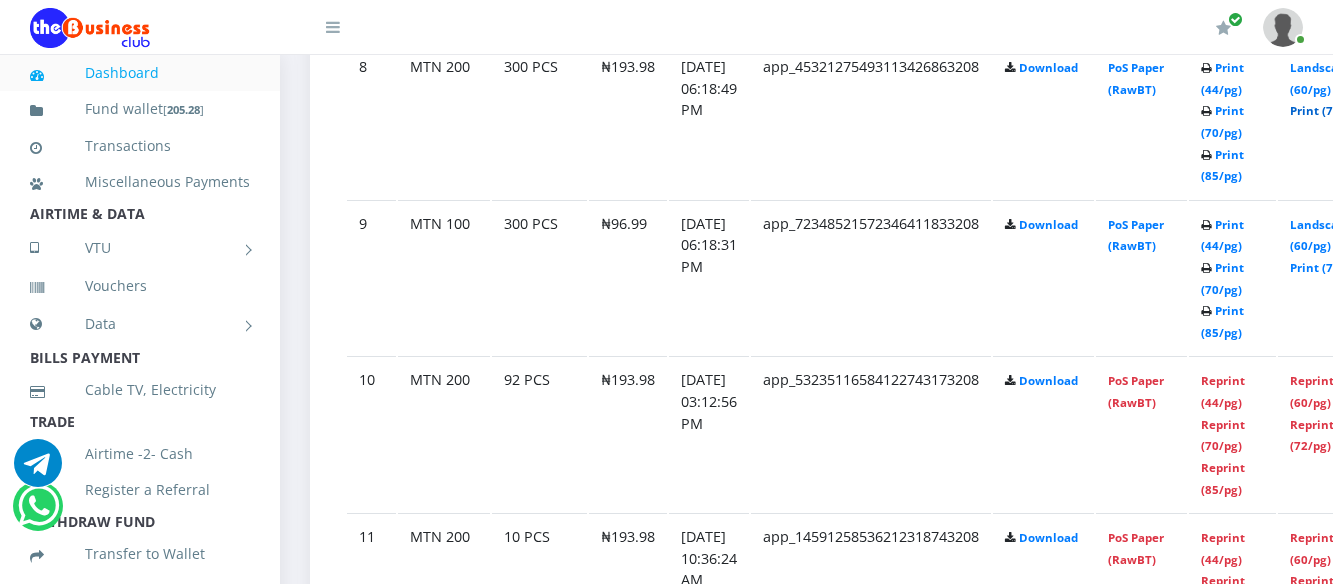 click on "Print (72/pg)" at bounding box center (1326, 110) 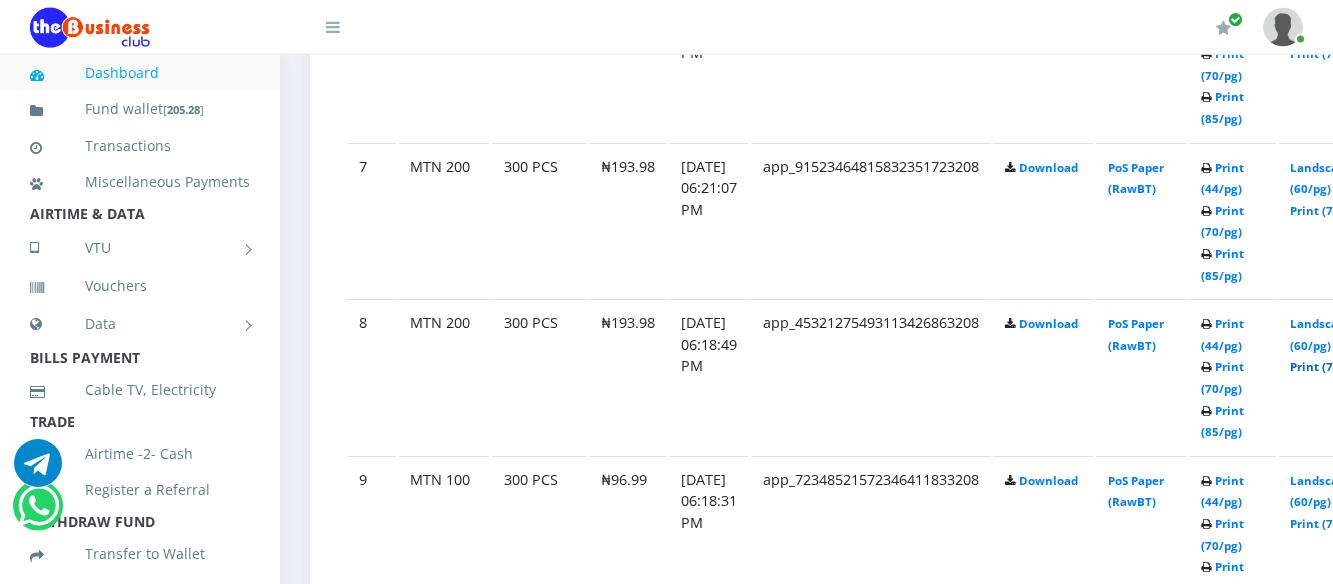 scroll, scrollTop: 2053, scrollLeft: 0, axis: vertical 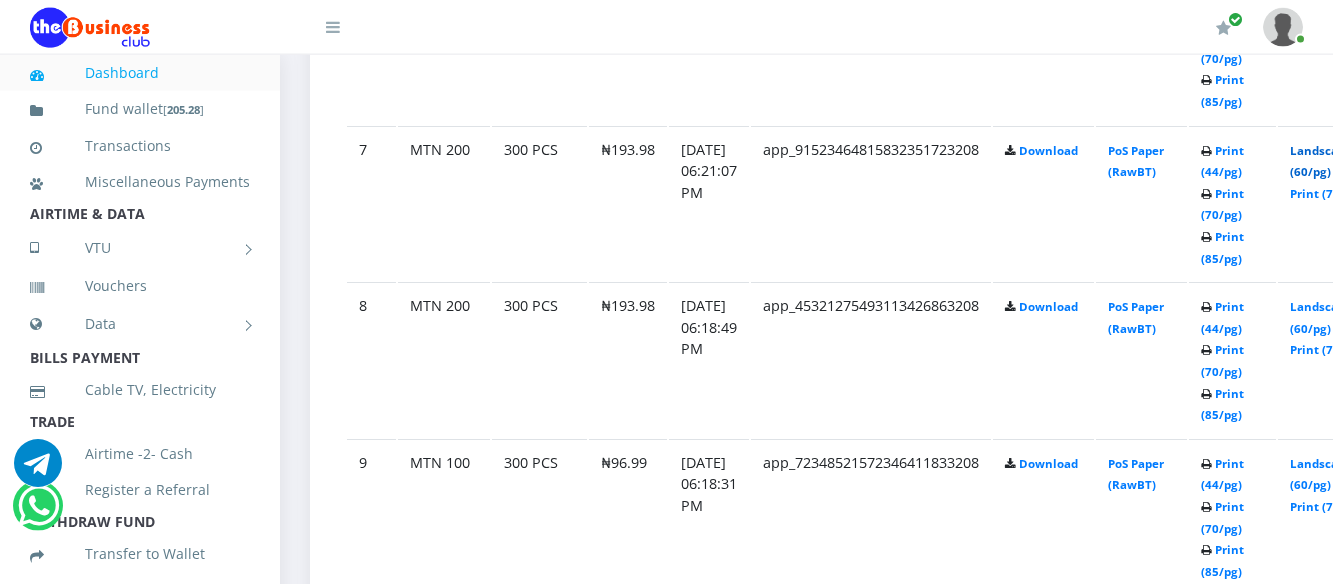 click on "Landscape (60/pg)" at bounding box center [1321, 161] 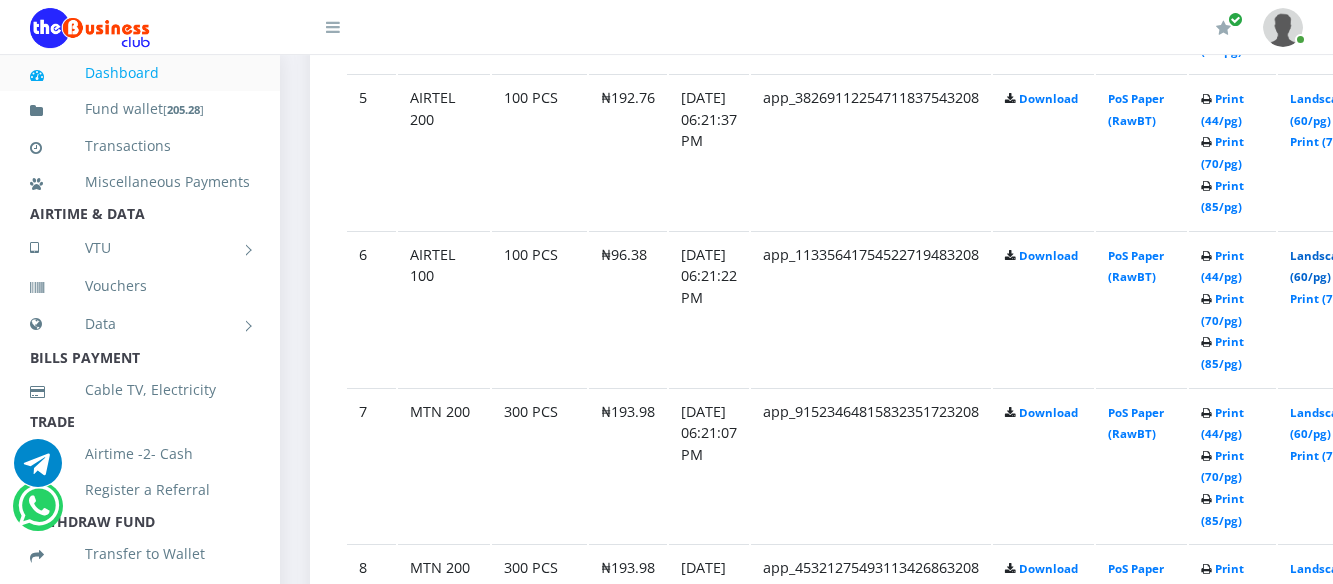 scroll, scrollTop: 1816, scrollLeft: 0, axis: vertical 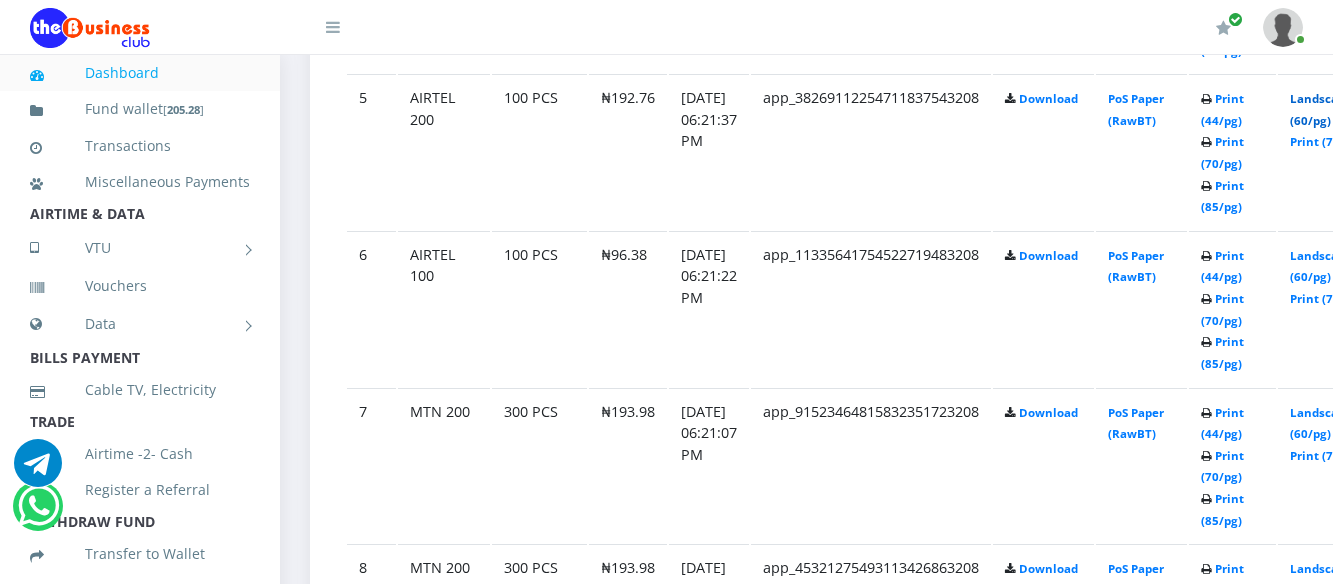 click on "Landscape (60/pg)" at bounding box center [1321, 109] 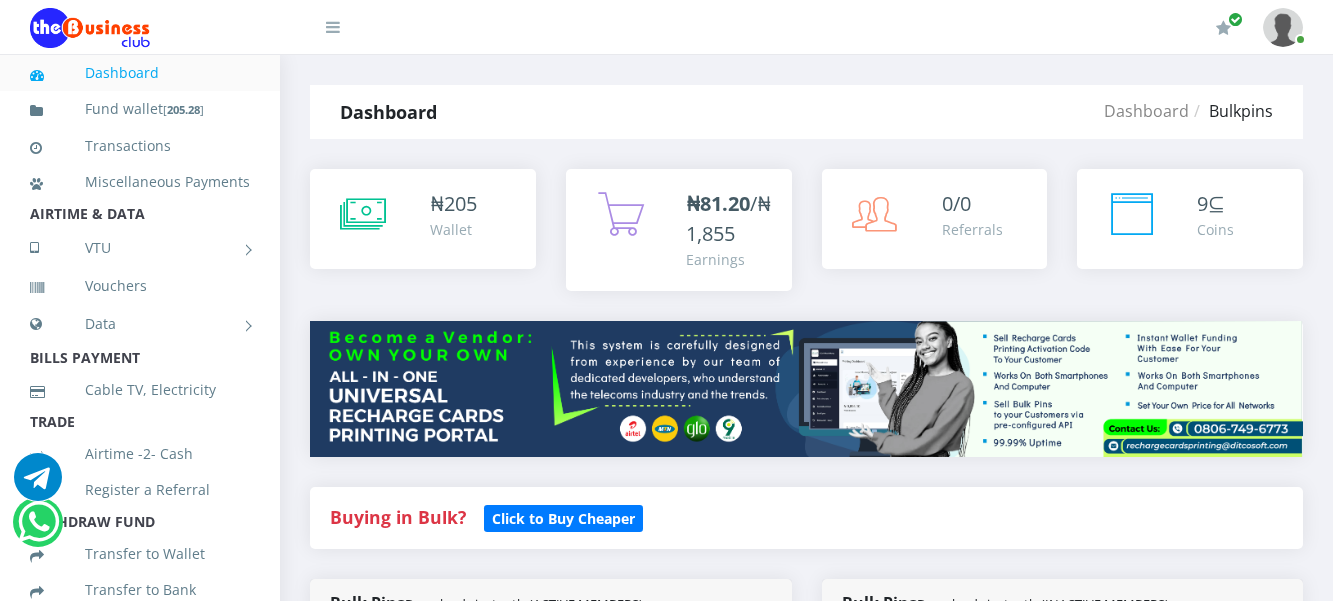 scroll, scrollTop: 1816, scrollLeft: 0, axis: vertical 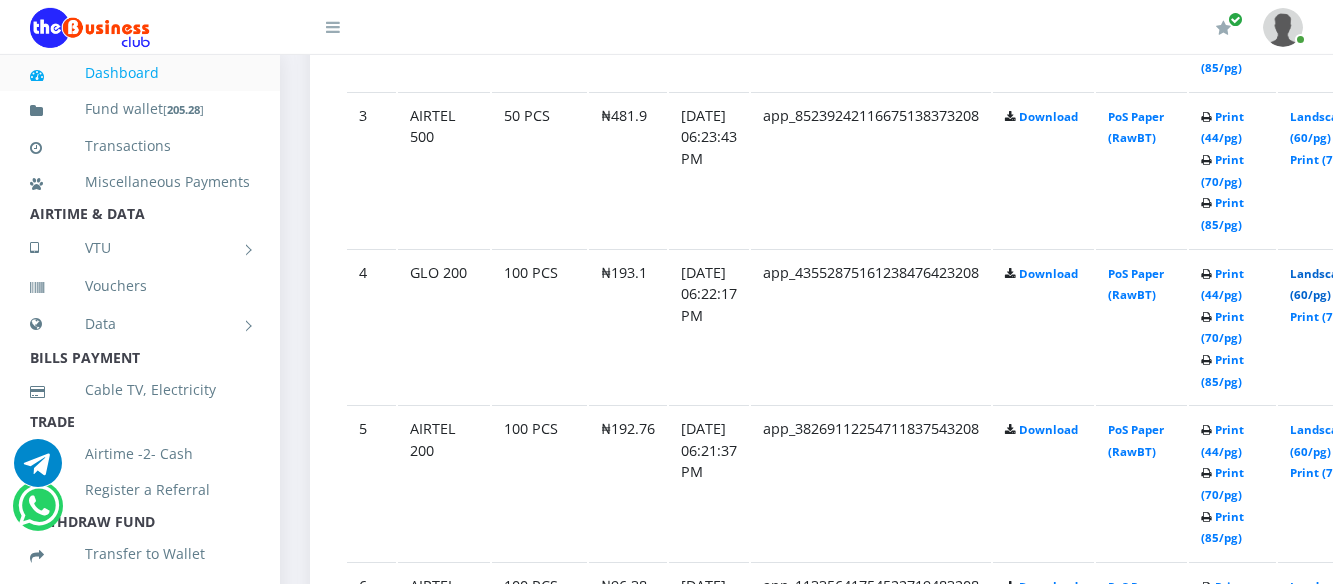 click on "Landscape (60/pg)" at bounding box center (1321, 284) 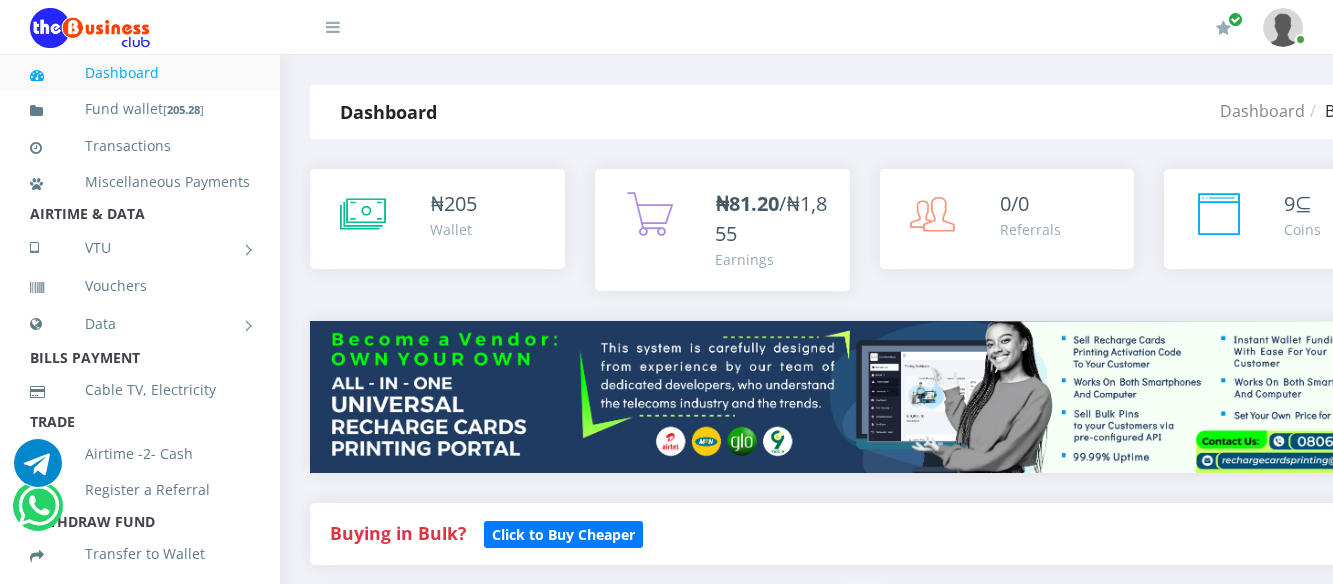 scroll, scrollTop: 1486, scrollLeft: 0, axis: vertical 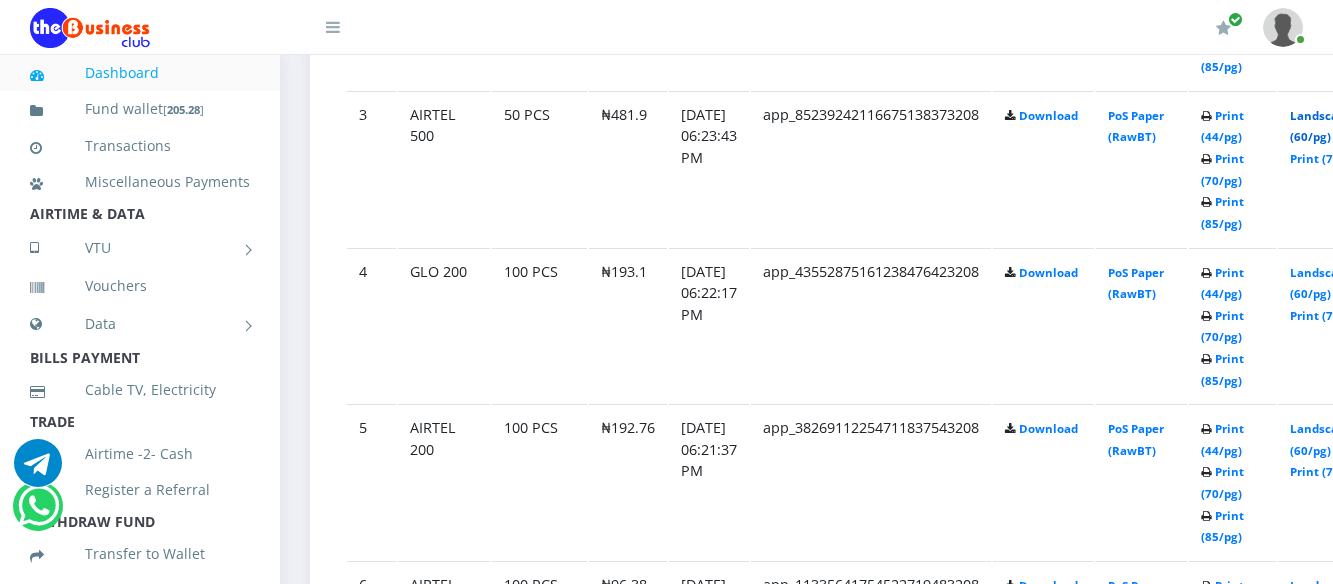 click on "Landscape (60/pg)" at bounding box center (1321, 126) 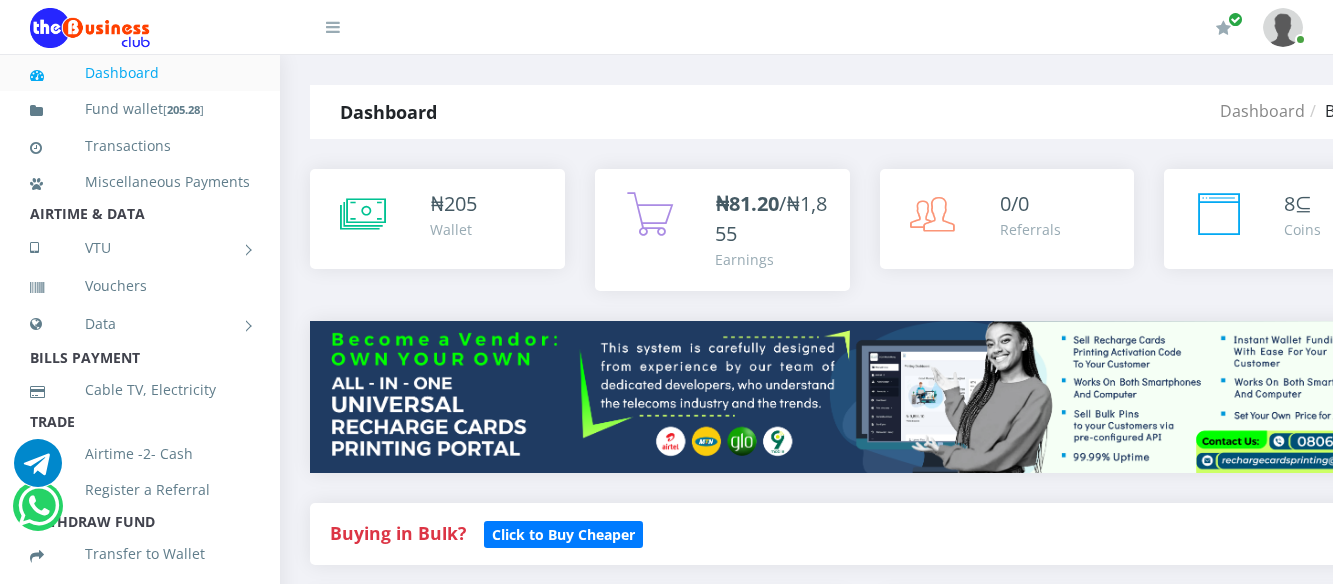 scroll, scrollTop: 1486, scrollLeft: 0, axis: vertical 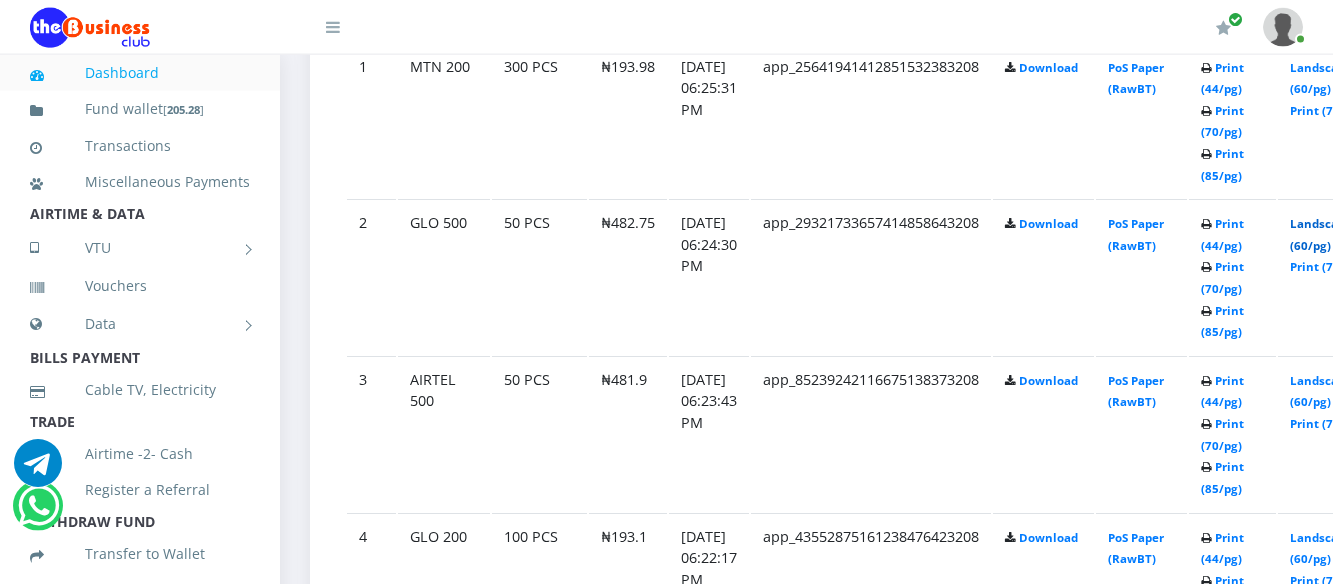 click on "Landscape (60/pg)" at bounding box center [1321, 234] 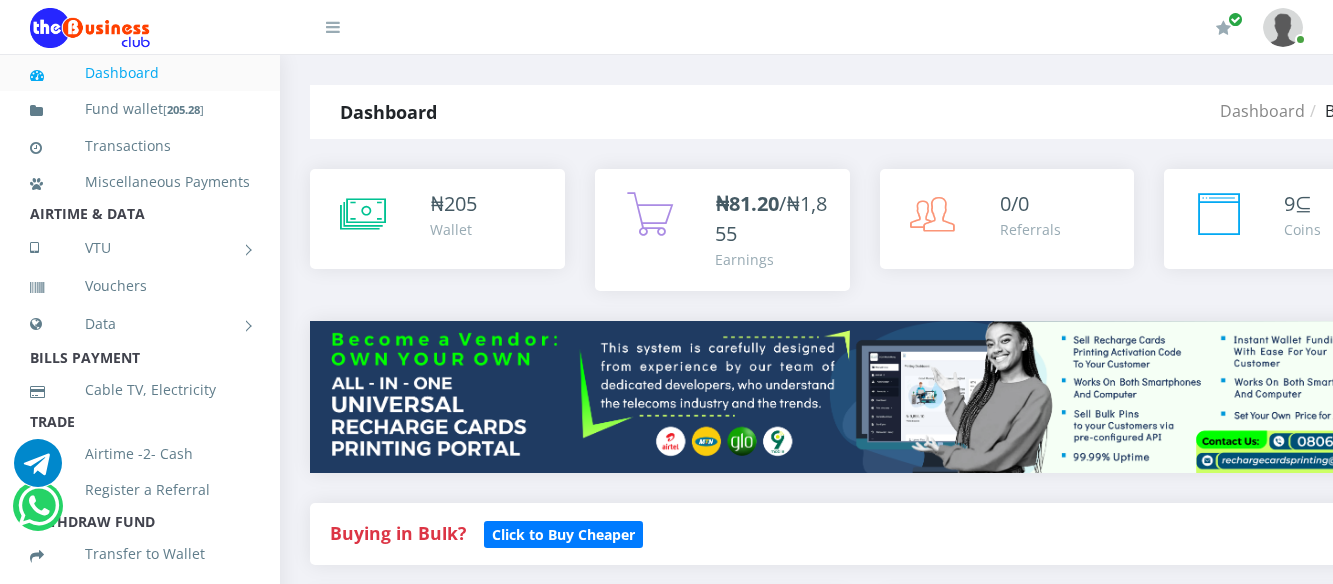 scroll, scrollTop: 1222, scrollLeft: 0, axis: vertical 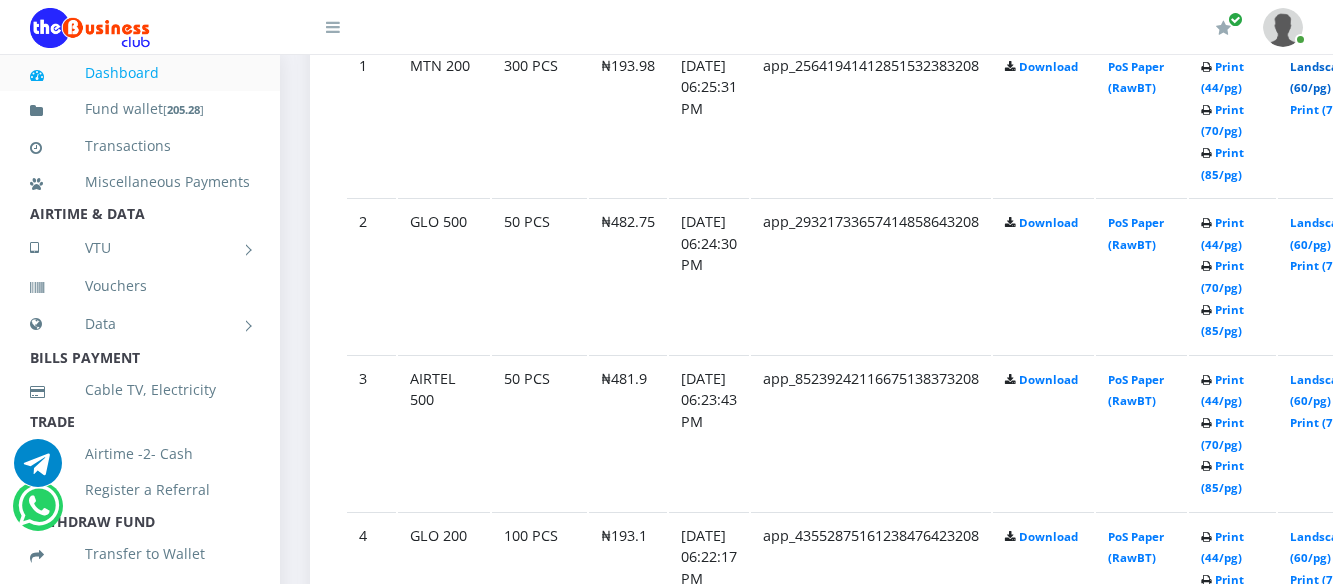 click on "Landscape (60/pg)" at bounding box center [1321, 77] 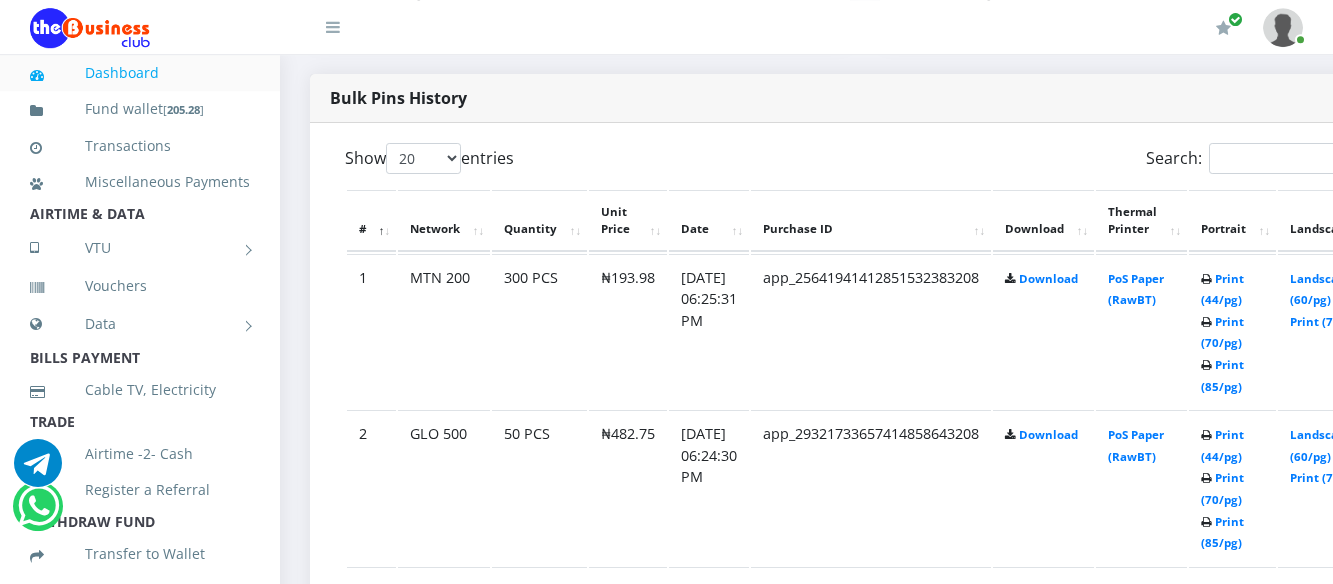 scroll, scrollTop: 1018, scrollLeft: 0, axis: vertical 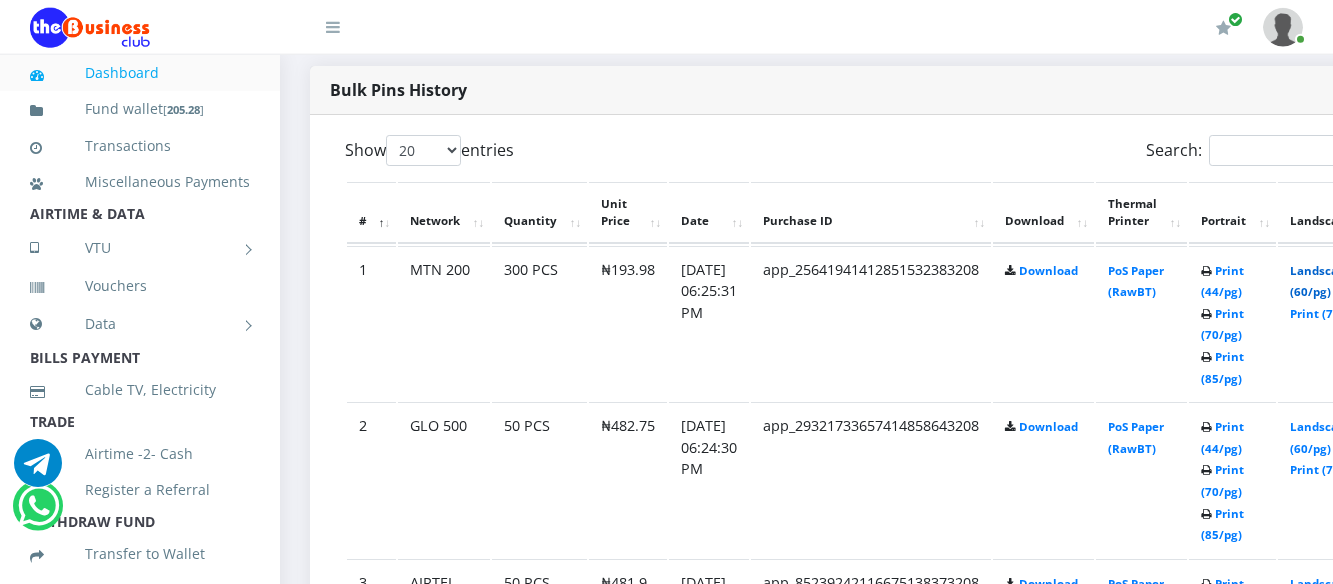 click on "Landscape (60/pg)" at bounding box center [1321, 281] 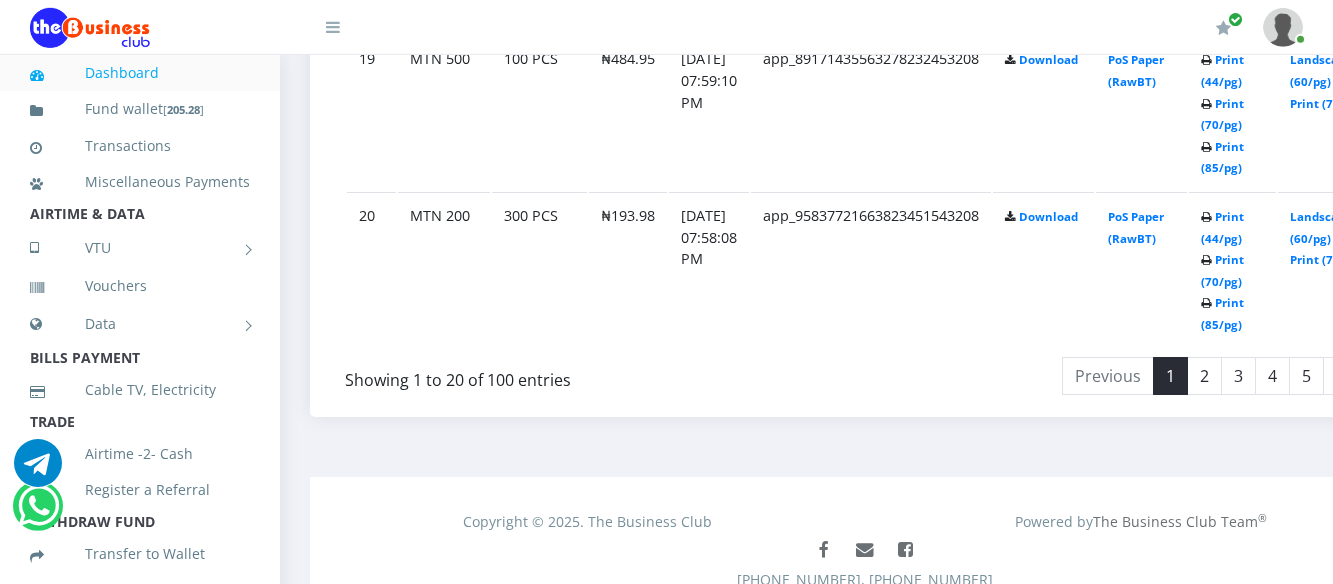 scroll, scrollTop: 4057, scrollLeft: 0, axis: vertical 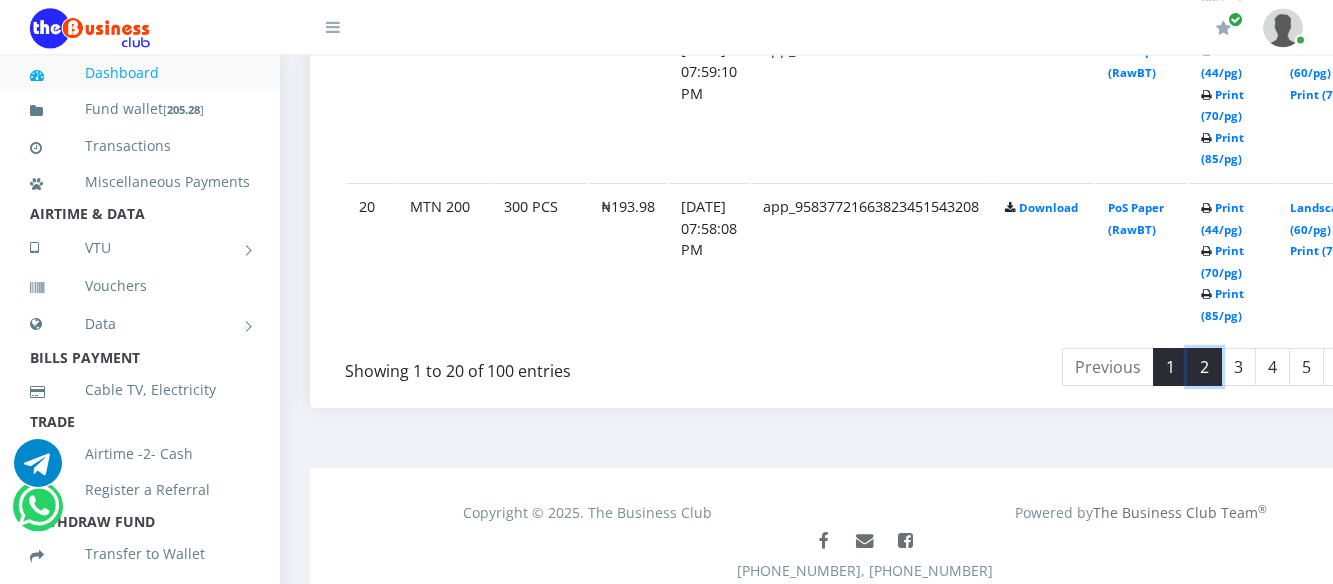 click on "2" at bounding box center [1204, 367] 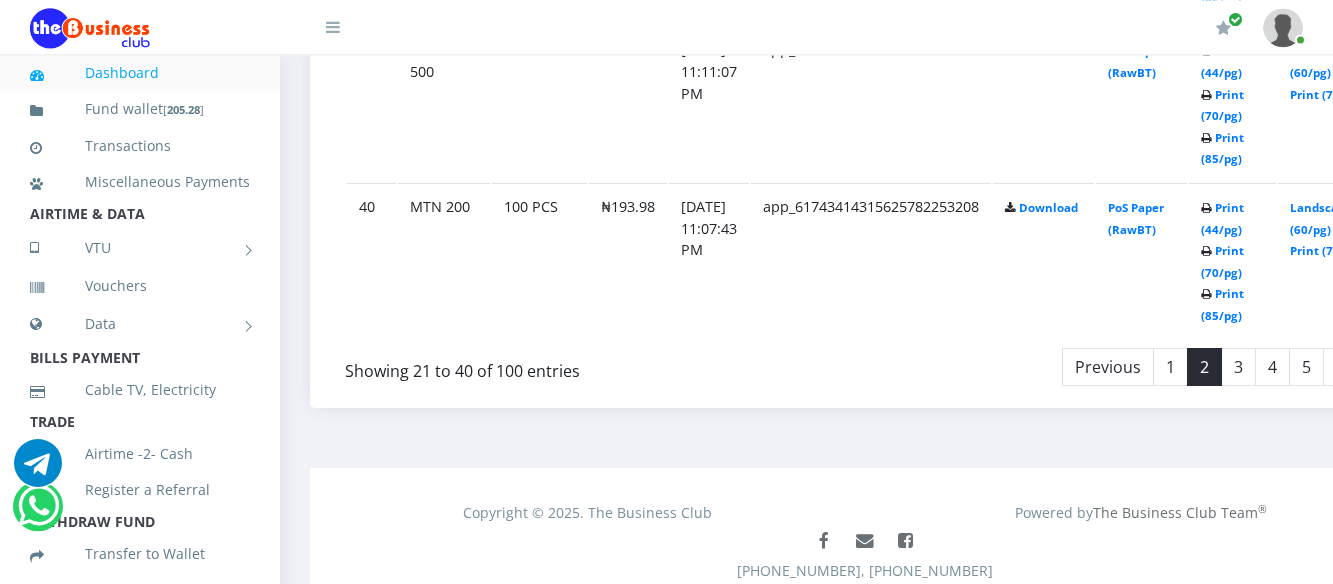 scroll, scrollTop: 4057, scrollLeft: 0, axis: vertical 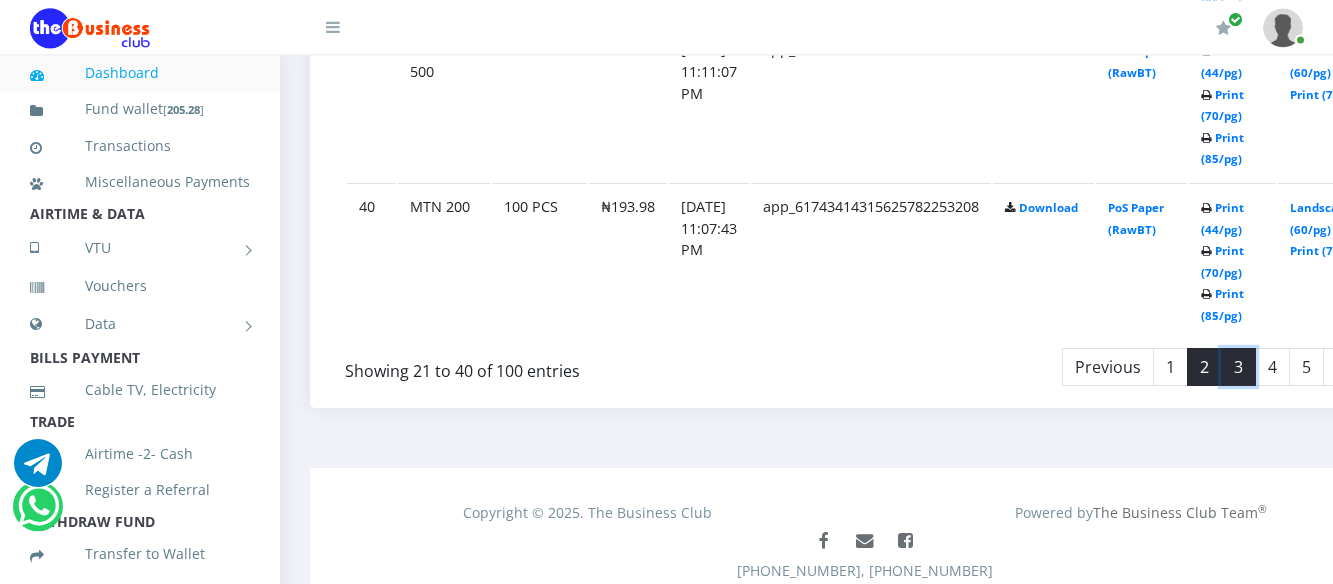 click on "3" at bounding box center [1238, 367] 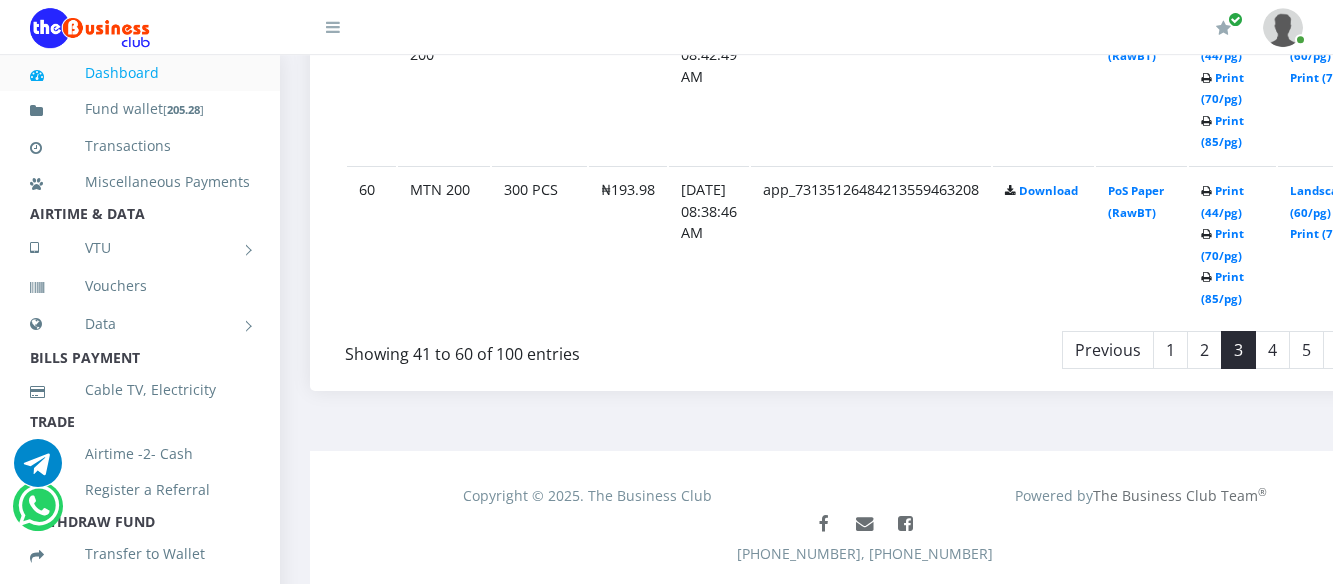 scroll, scrollTop: 4116, scrollLeft: 0, axis: vertical 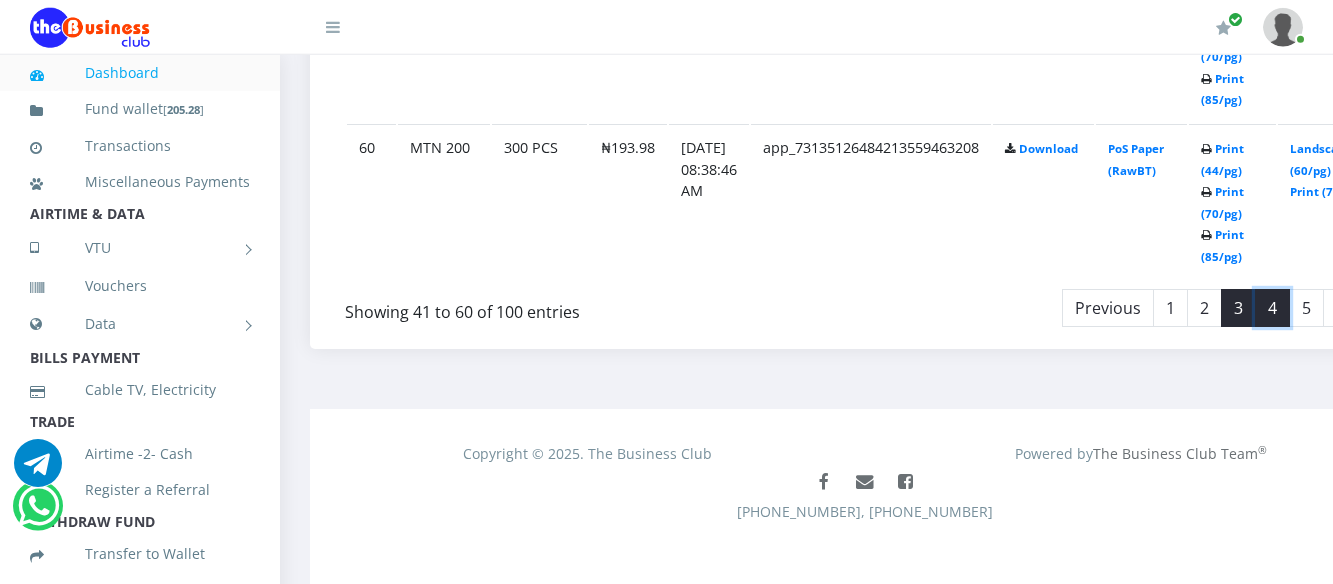 click on "4" at bounding box center [1272, 308] 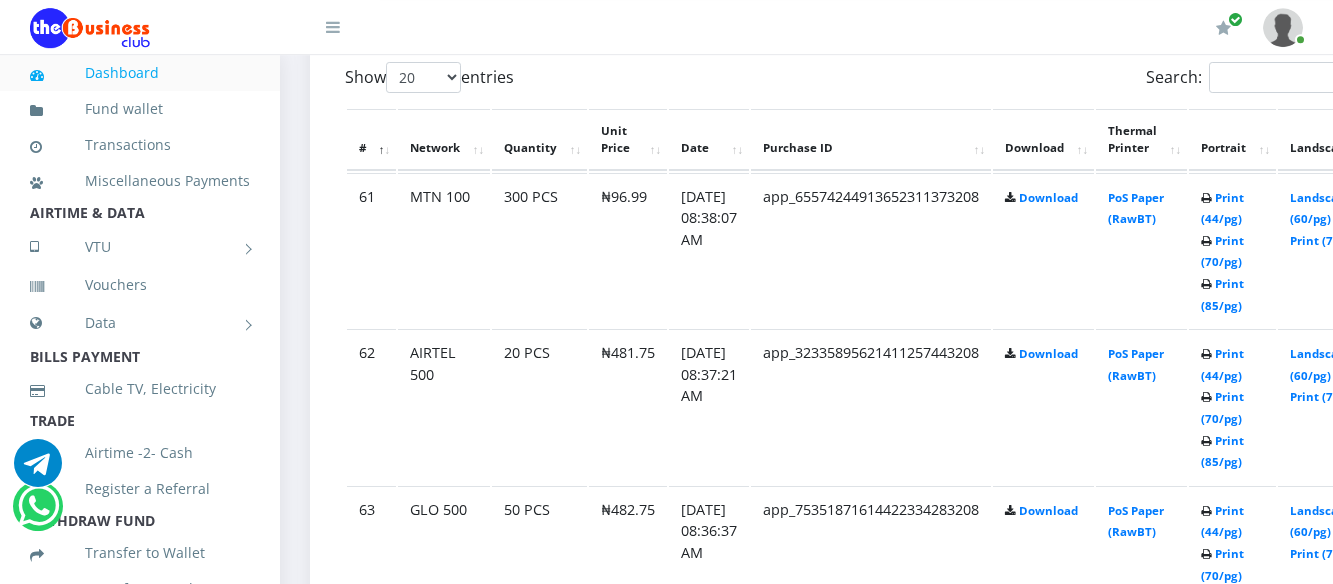scroll, scrollTop: 1009, scrollLeft: 0, axis: vertical 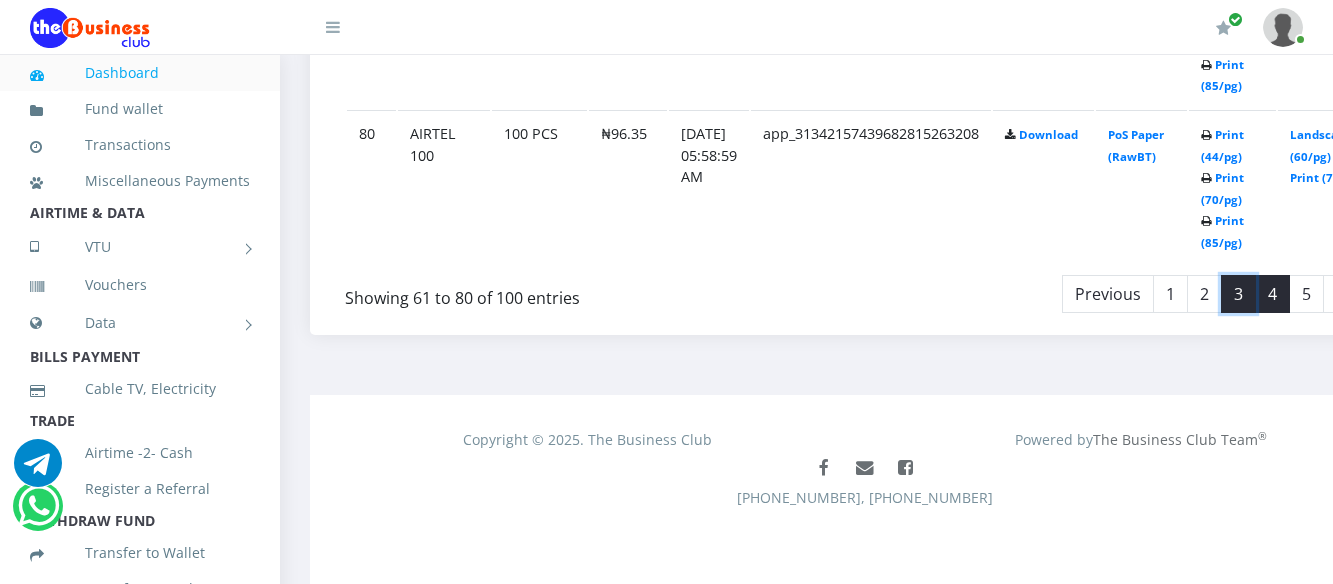 click on "3" at bounding box center [1238, 294] 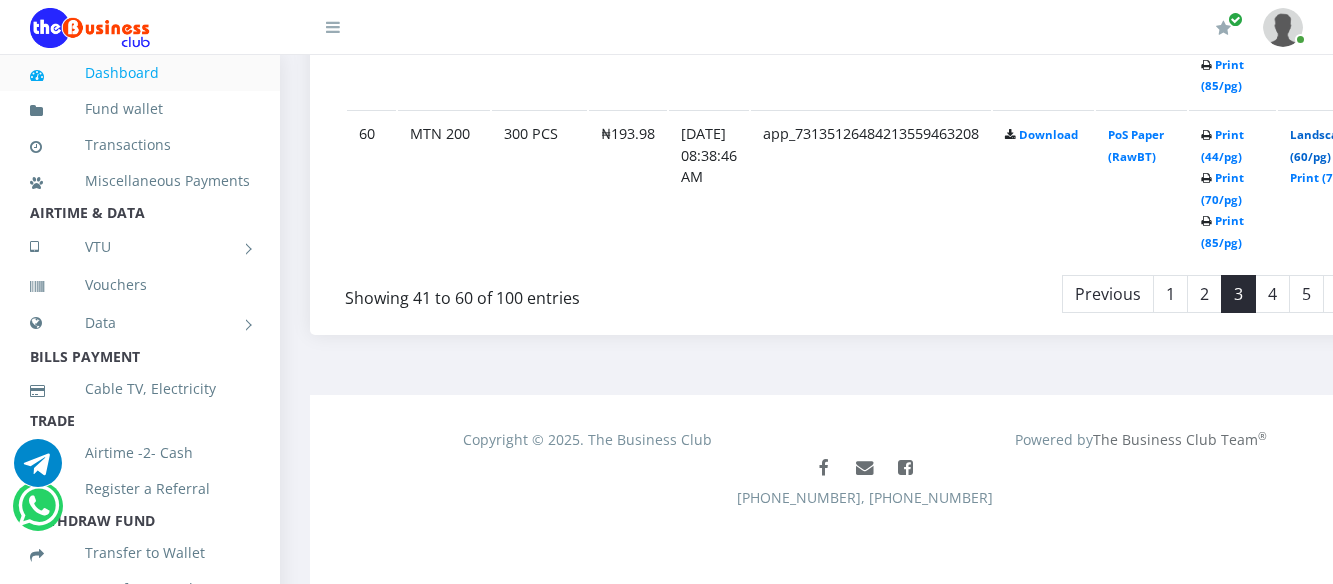 click on "Landscape (60/pg)" at bounding box center [1321, 145] 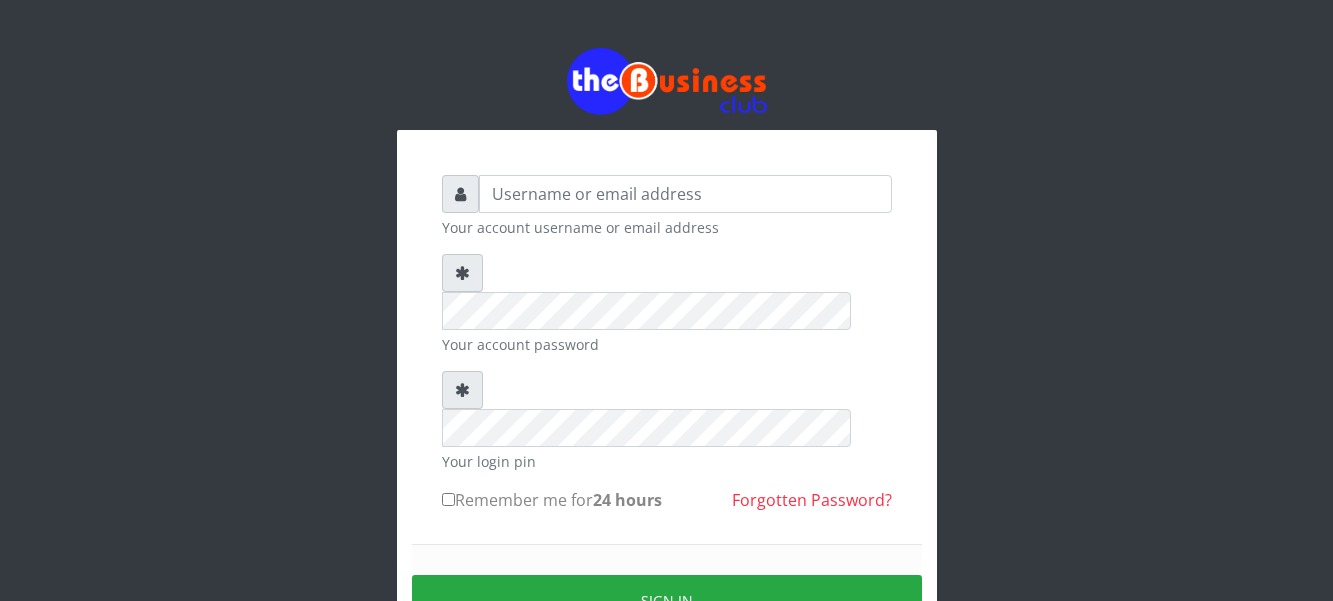 scroll, scrollTop: 0, scrollLeft: 0, axis: both 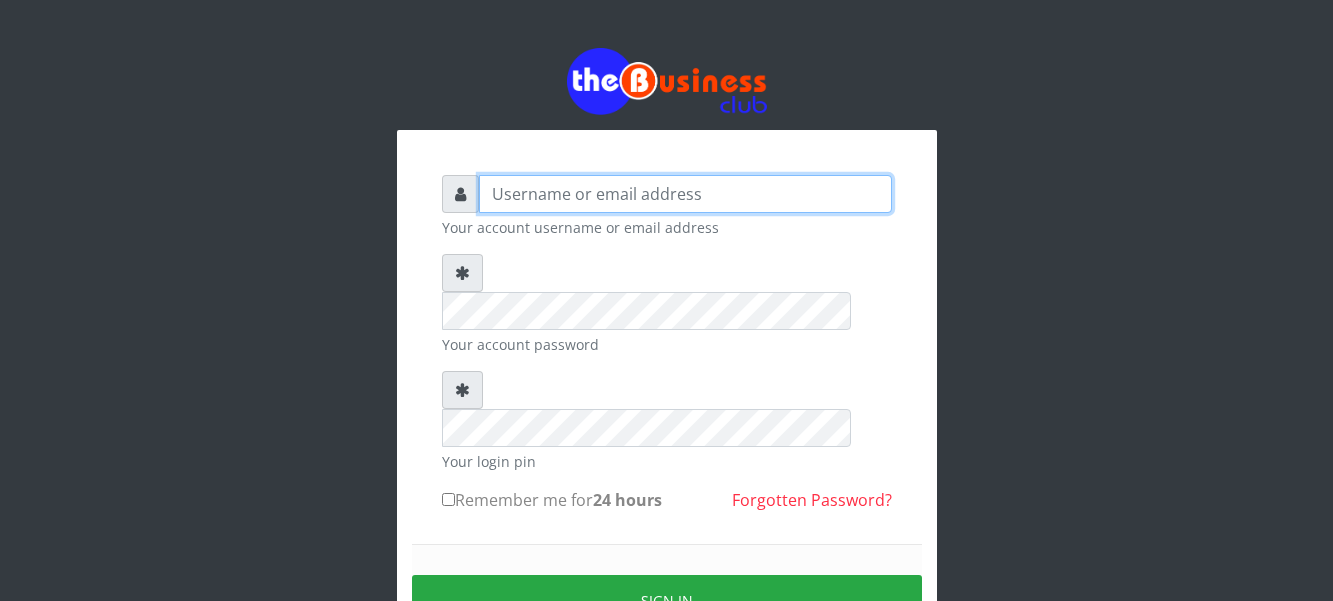 click at bounding box center (685, 194) 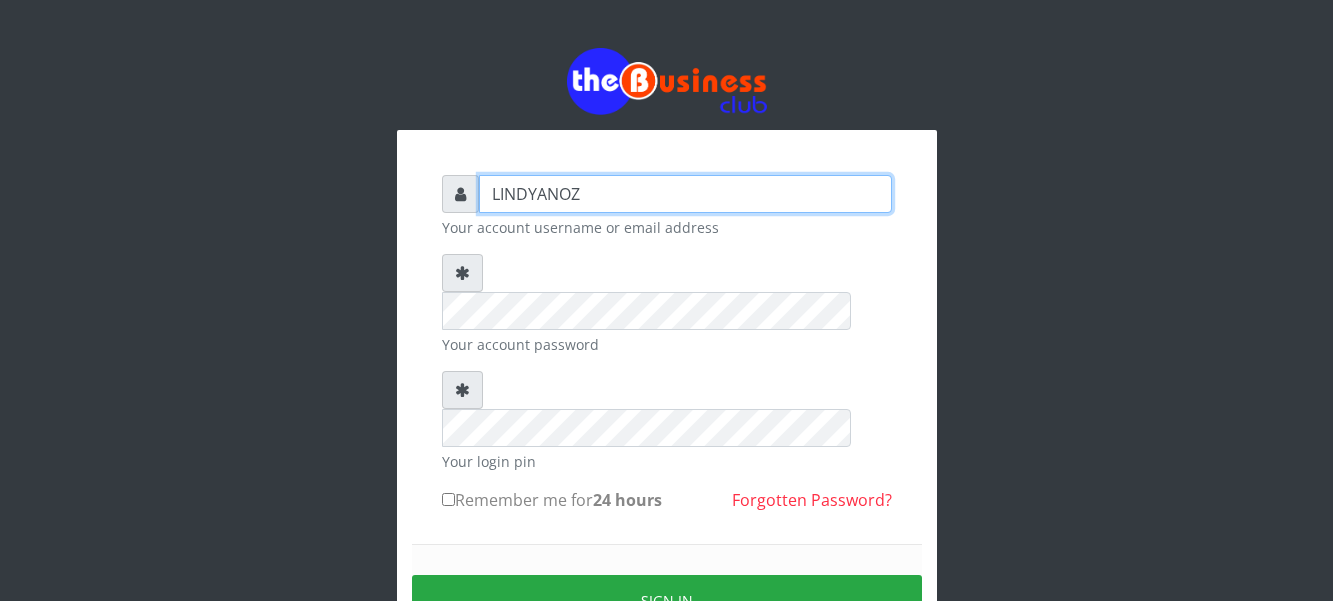 type on "LINDYANOZ" 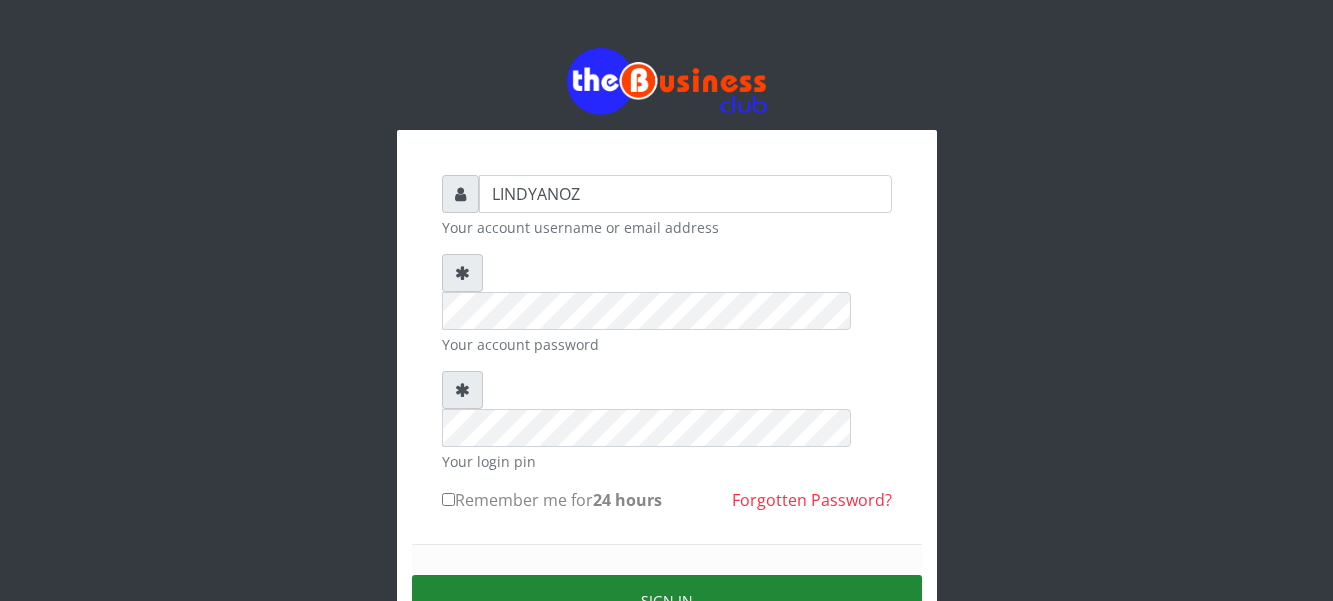 click on "Sign in" at bounding box center [667, 600] 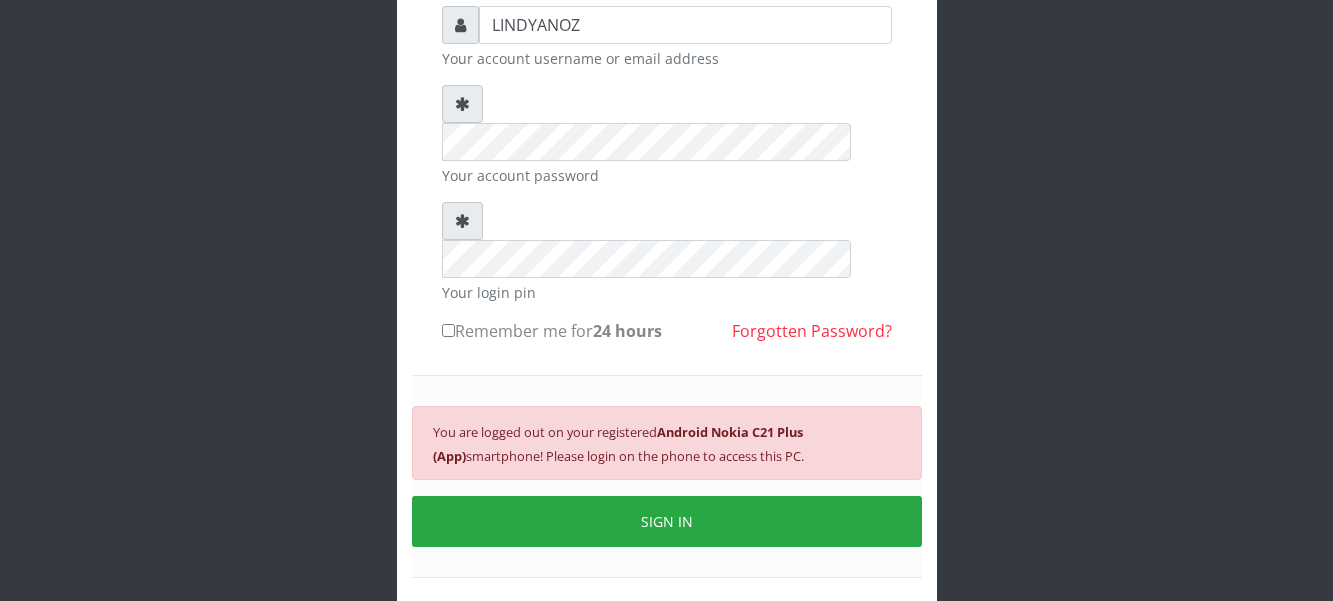scroll, scrollTop: 170, scrollLeft: 0, axis: vertical 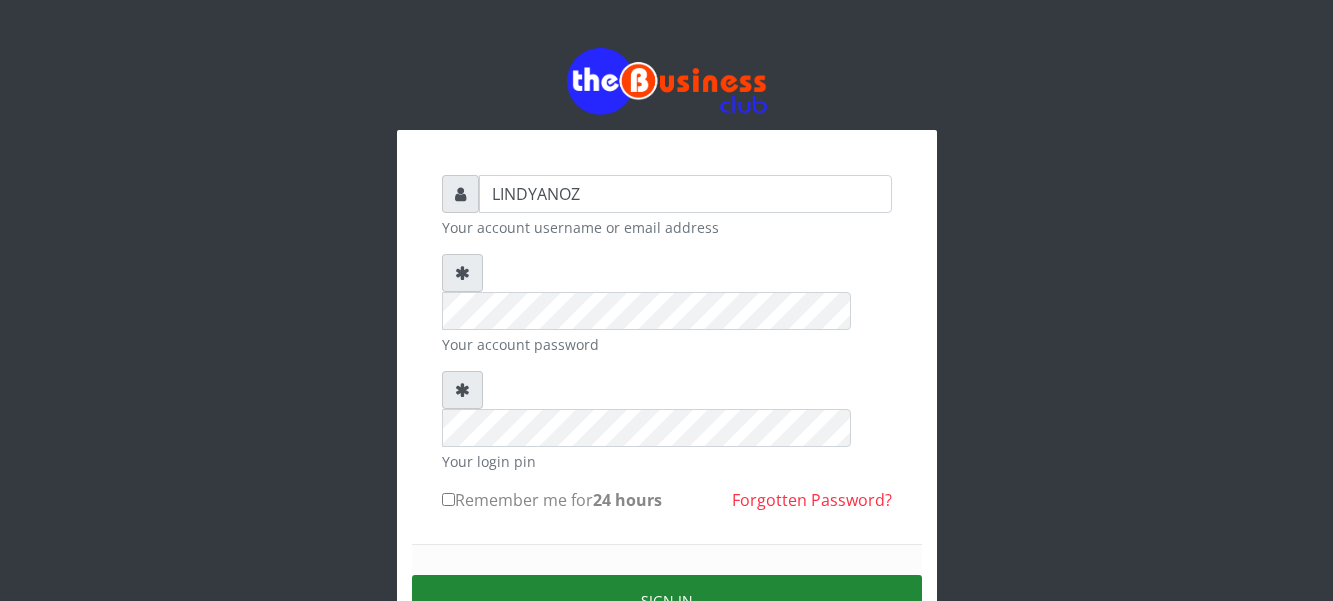 click on "Sign in" at bounding box center [667, 600] 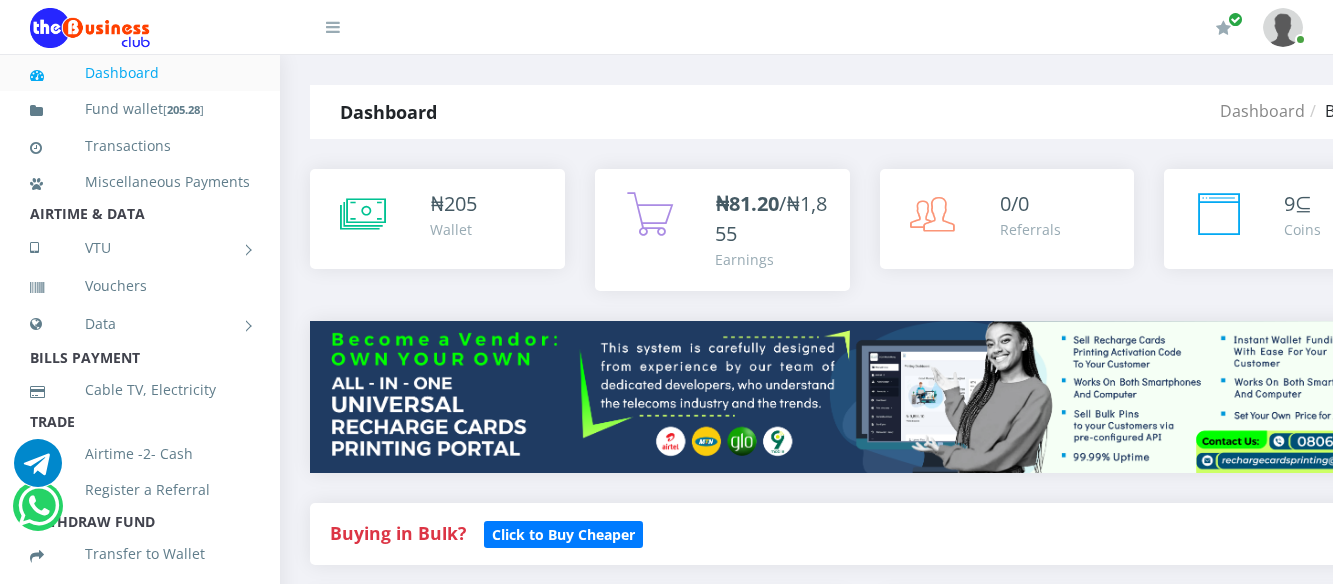 scroll, scrollTop: 0, scrollLeft: 0, axis: both 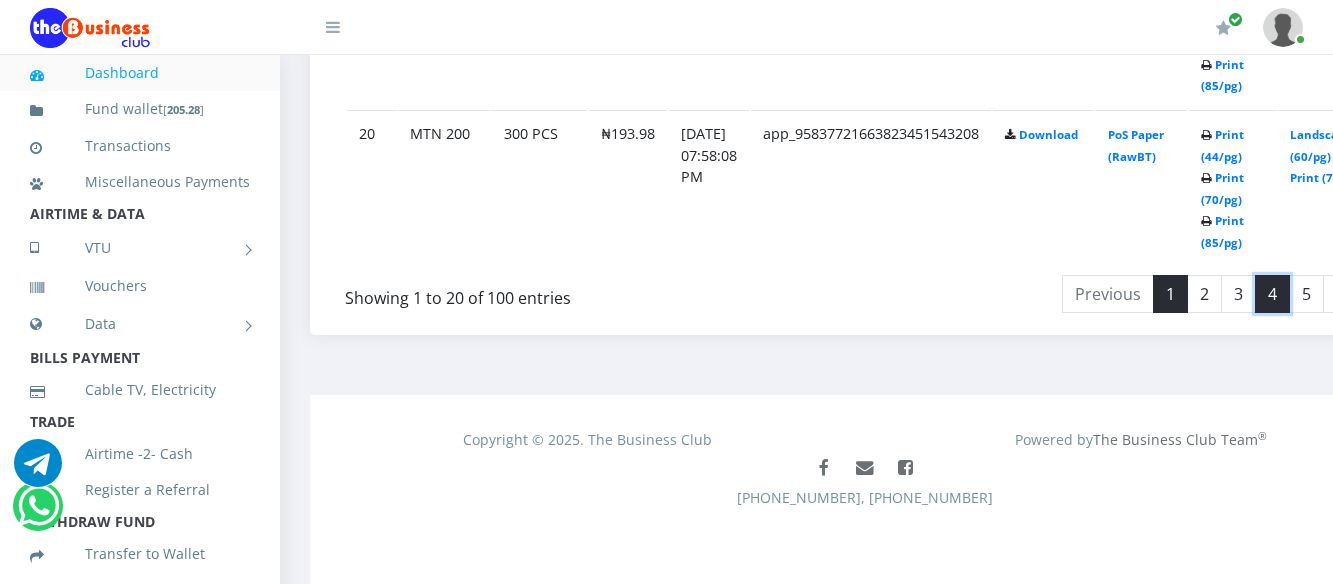 click on "4" at bounding box center [1272, 294] 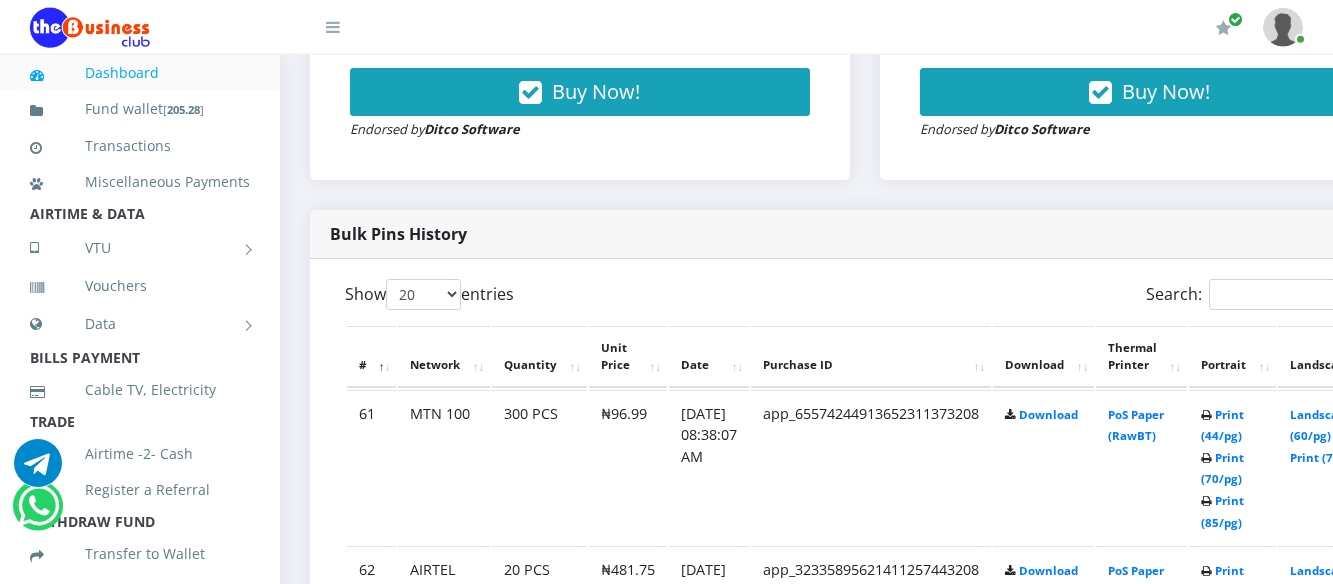 scroll, scrollTop: 891, scrollLeft: 0, axis: vertical 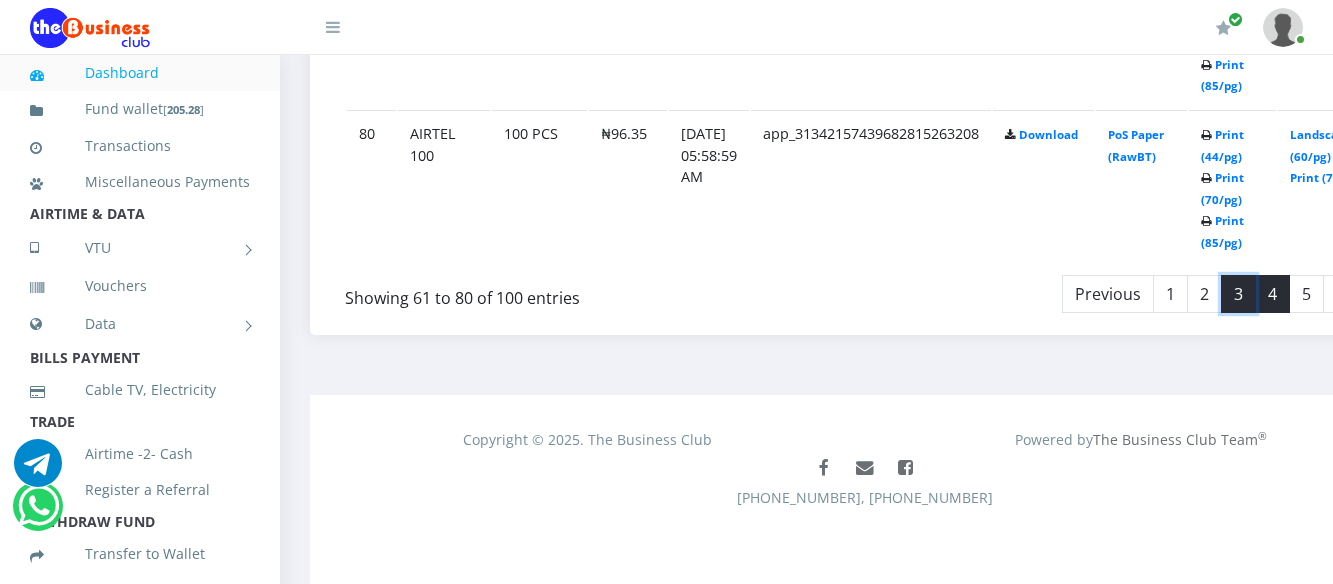 click on "3" at bounding box center [1238, 294] 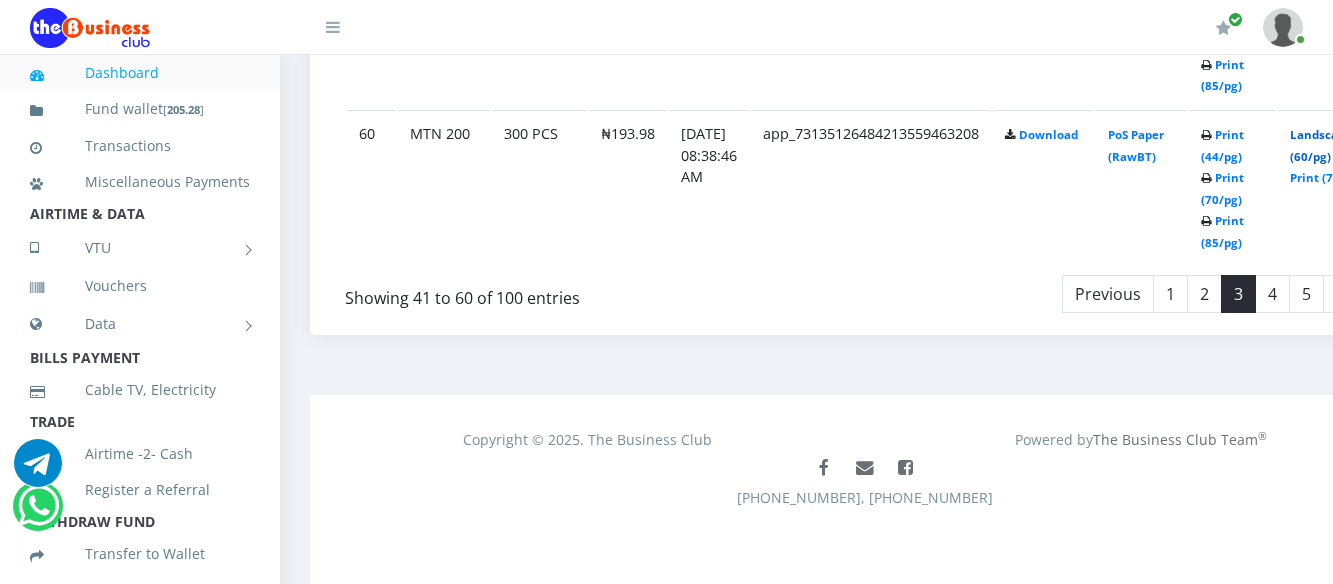 click on "Landscape (60/pg)" at bounding box center (1321, 145) 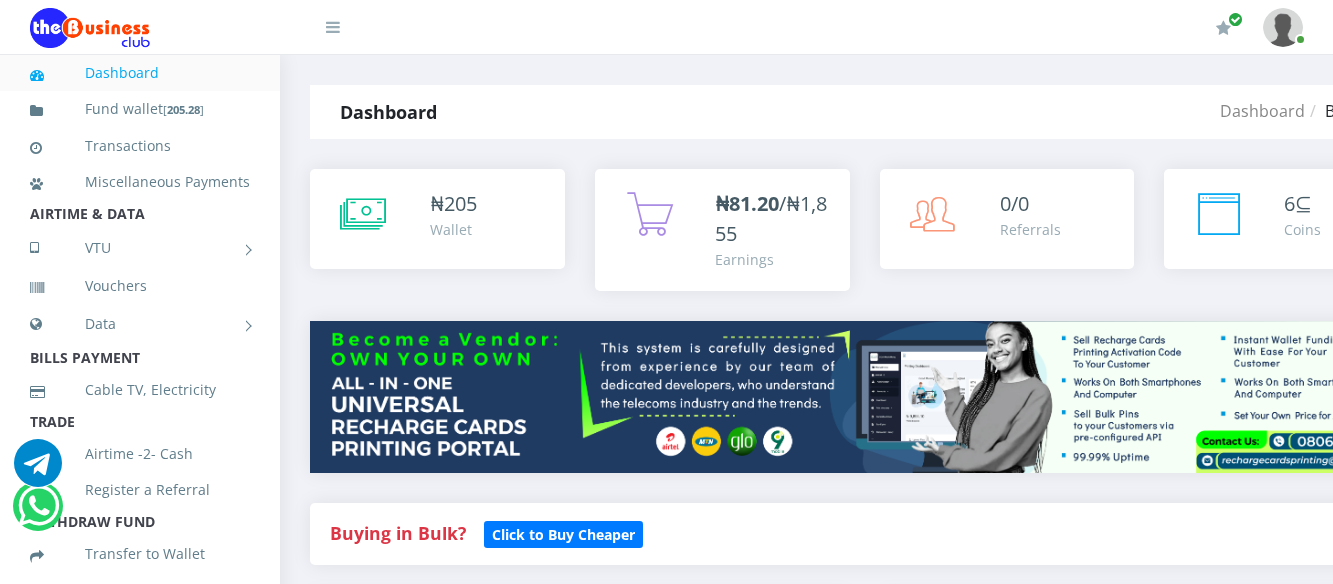 scroll, scrollTop: 4133, scrollLeft: 0, axis: vertical 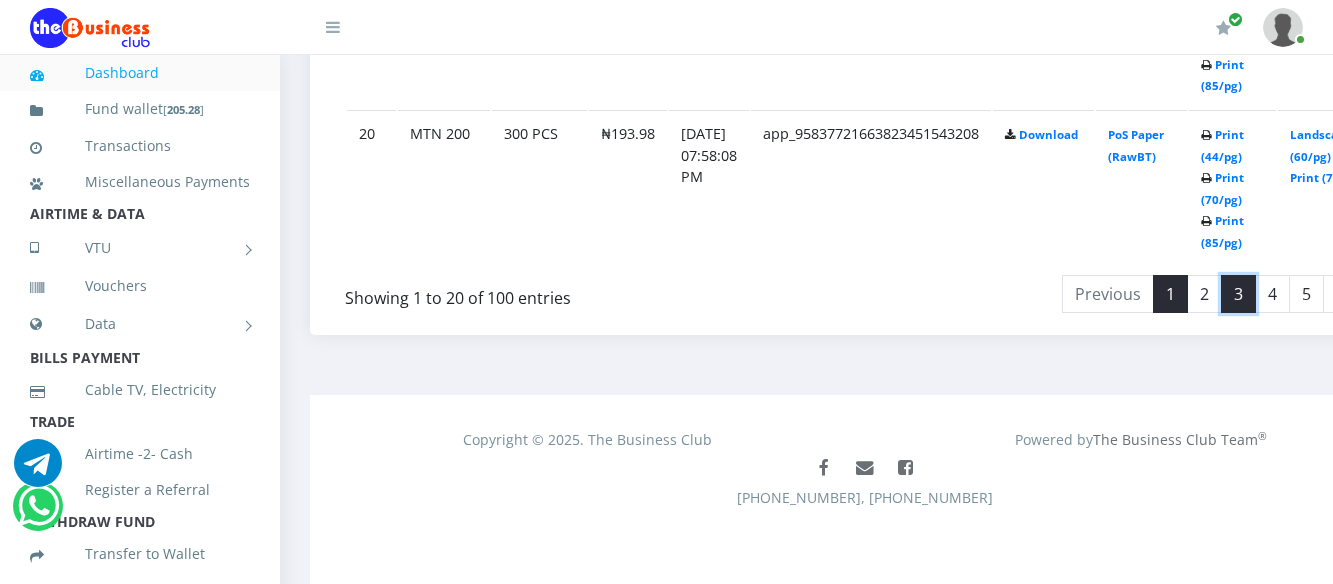 click on "3" at bounding box center [1238, 294] 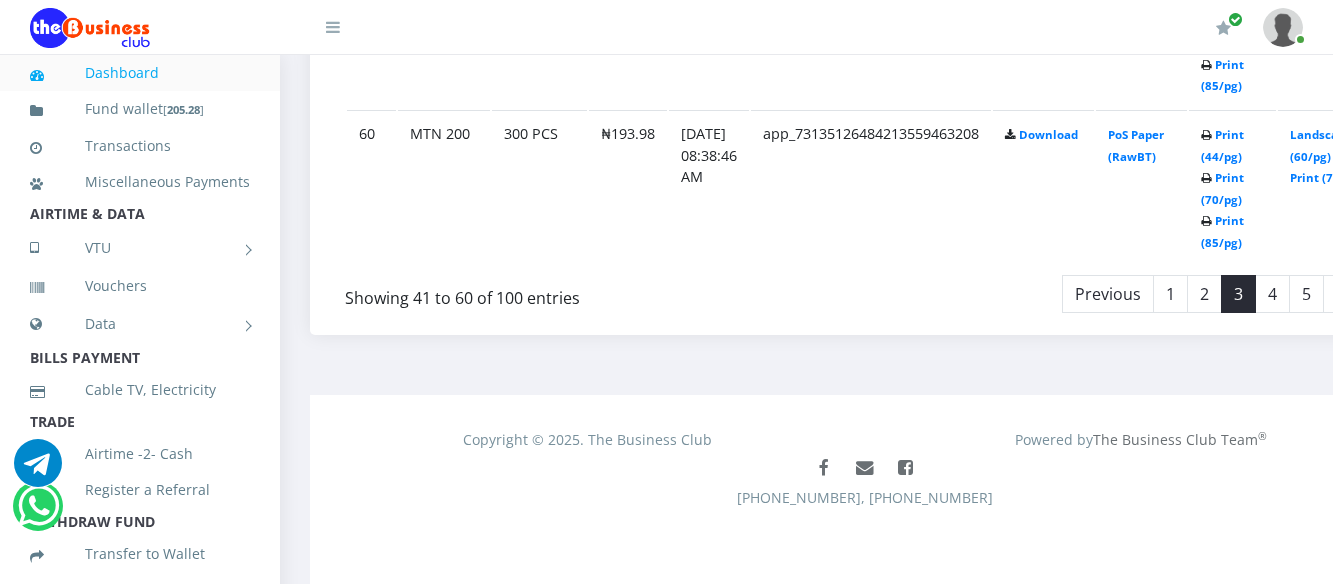 scroll, scrollTop: 4133, scrollLeft: 0, axis: vertical 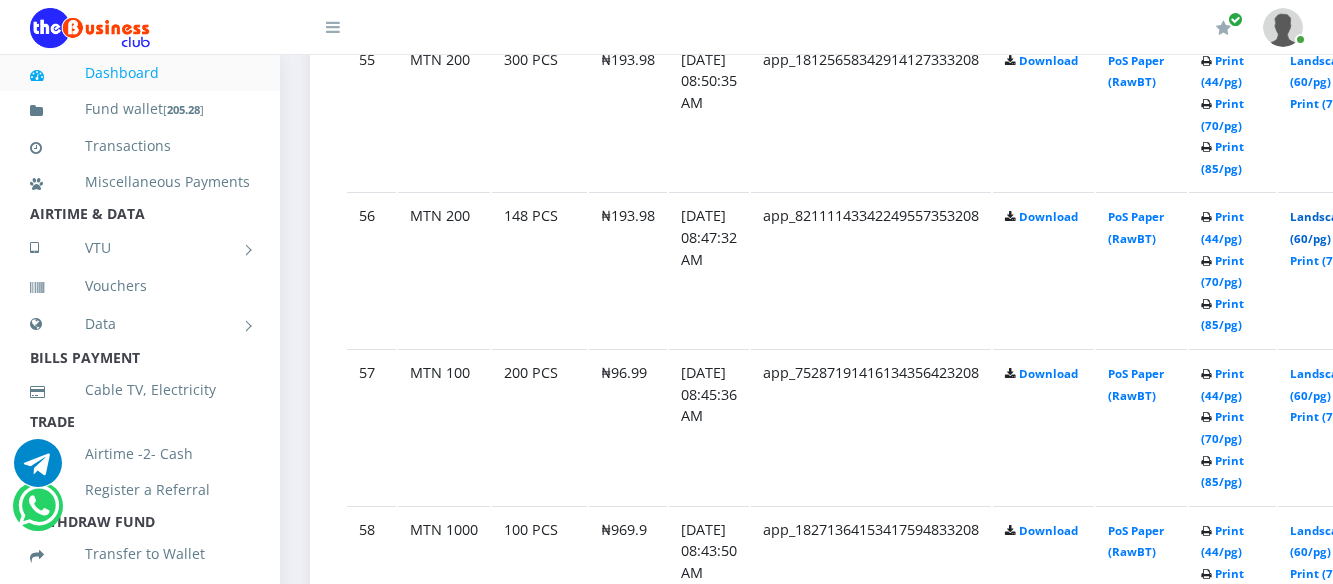 click on "Landscape (60/pg)" at bounding box center [1321, 227] 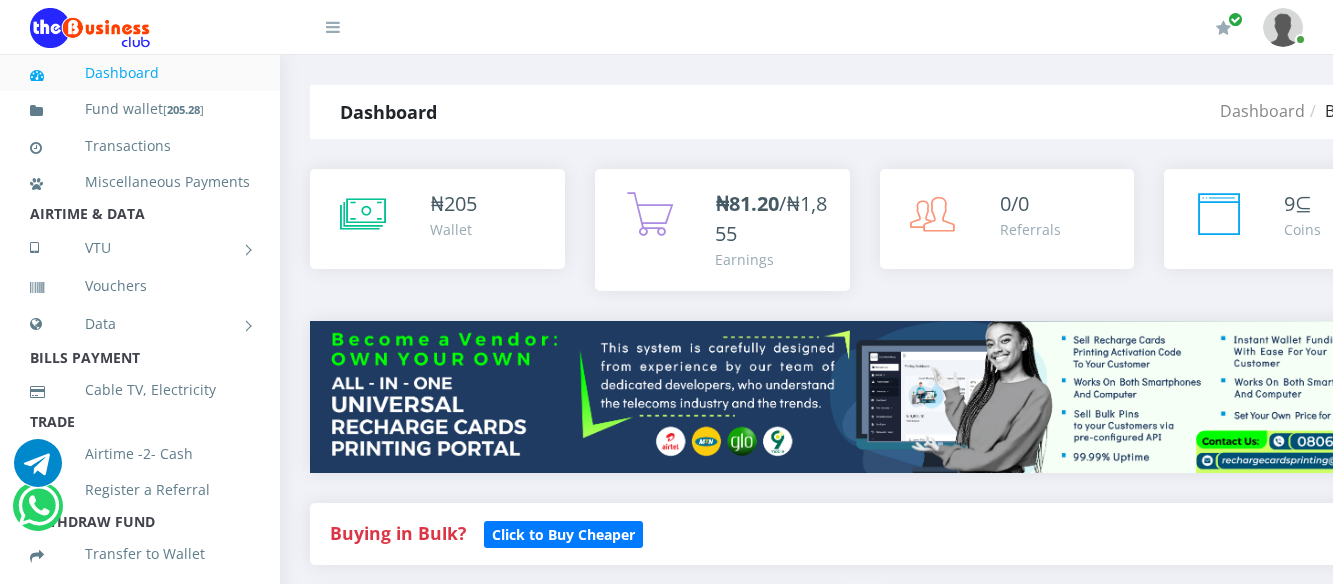 scroll, scrollTop: 3421, scrollLeft: 0, axis: vertical 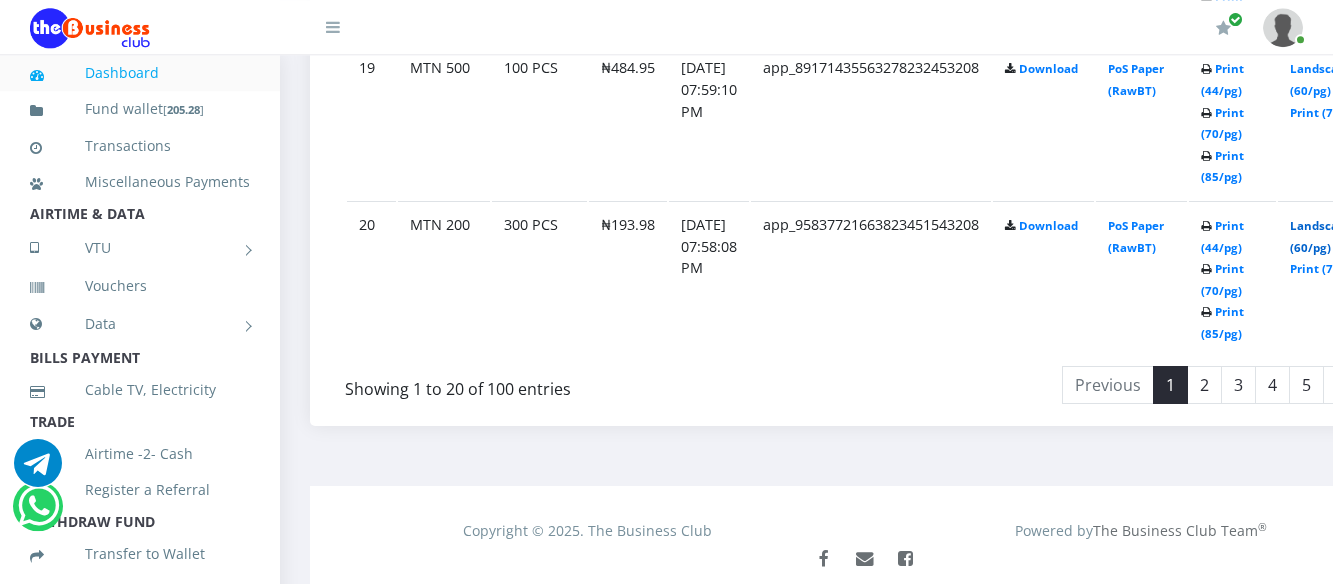 click on "Landscape (60/pg)" at bounding box center (1321, 236) 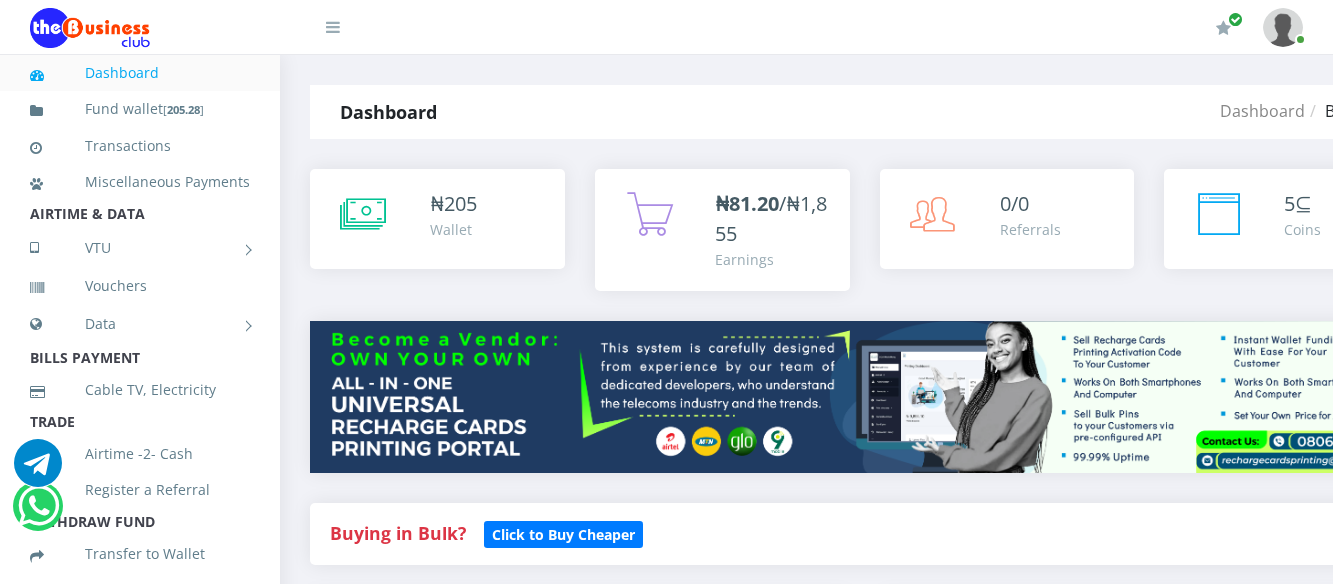 scroll, scrollTop: 4040, scrollLeft: 0, axis: vertical 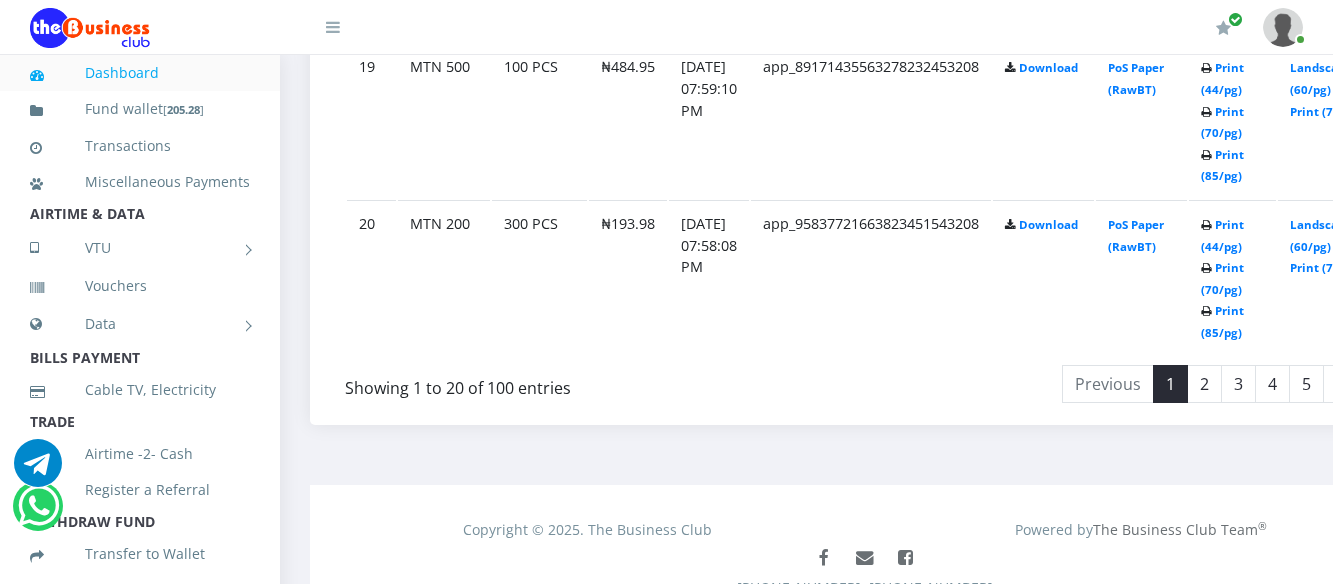 click at bounding box center (1283, 27) 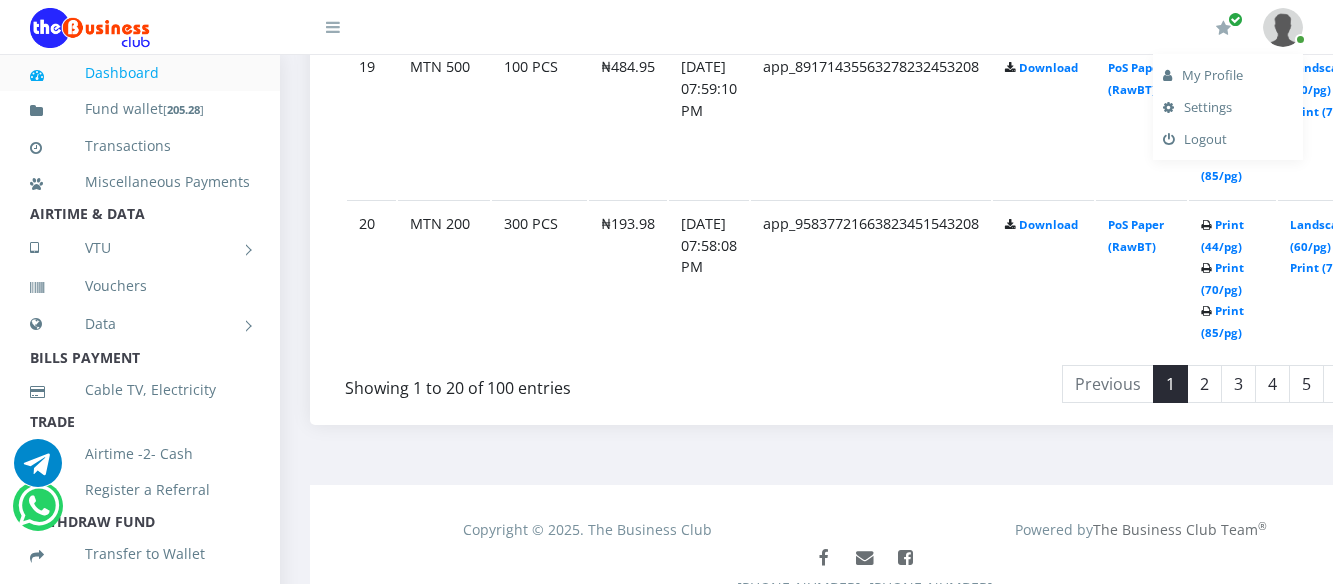 click at bounding box center (1283, 27) 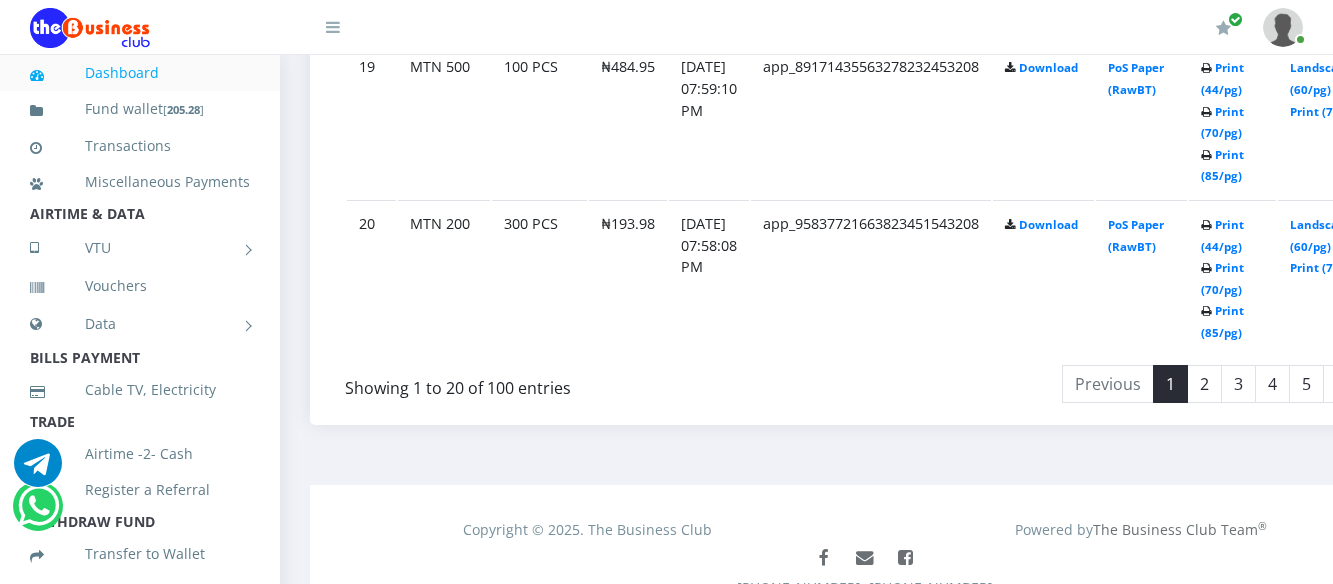 click at bounding box center [1283, 27] 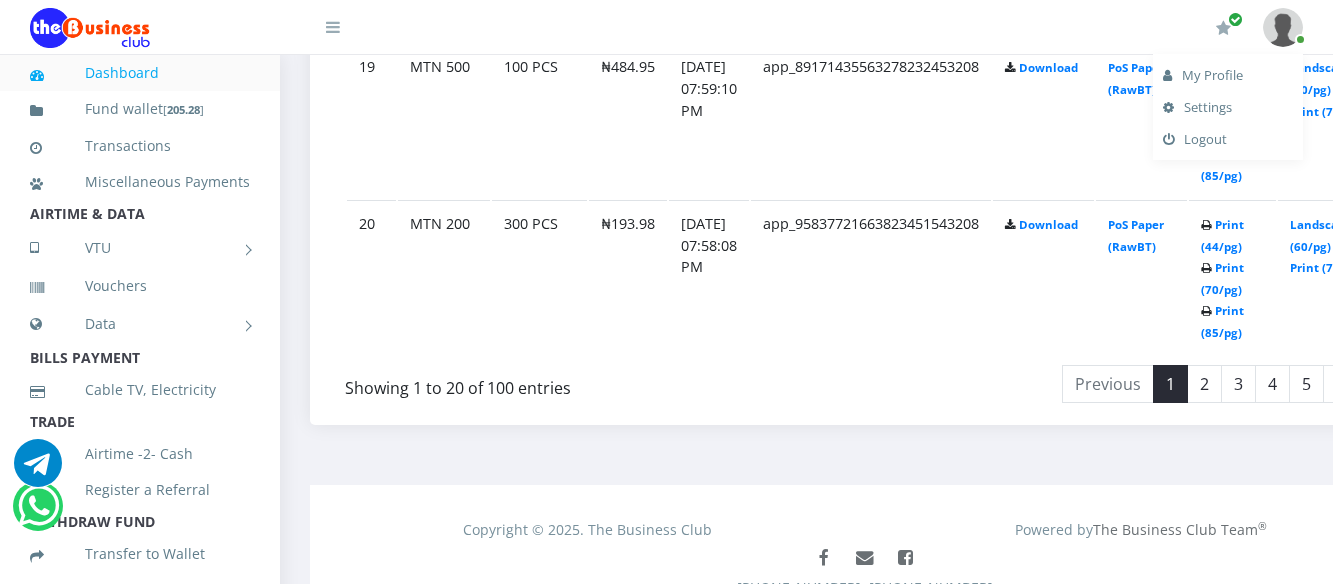 click on "Logout" at bounding box center (1228, 139) 